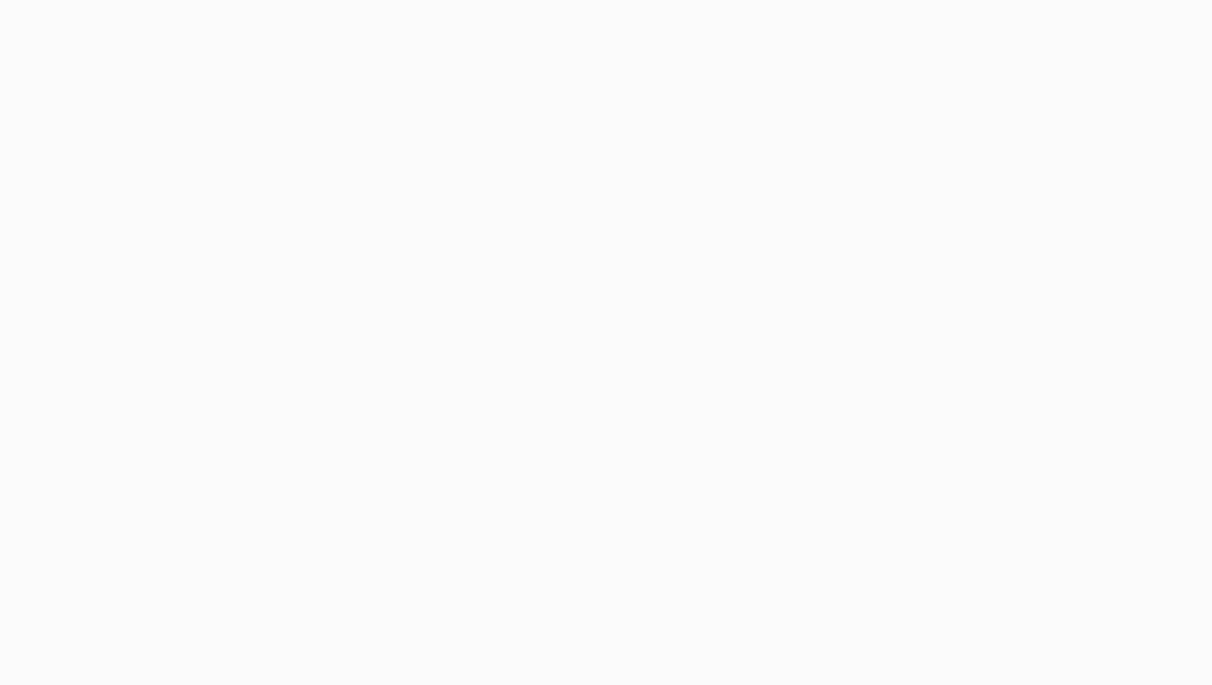 scroll, scrollTop: 0, scrollLeft: 0, axis: both 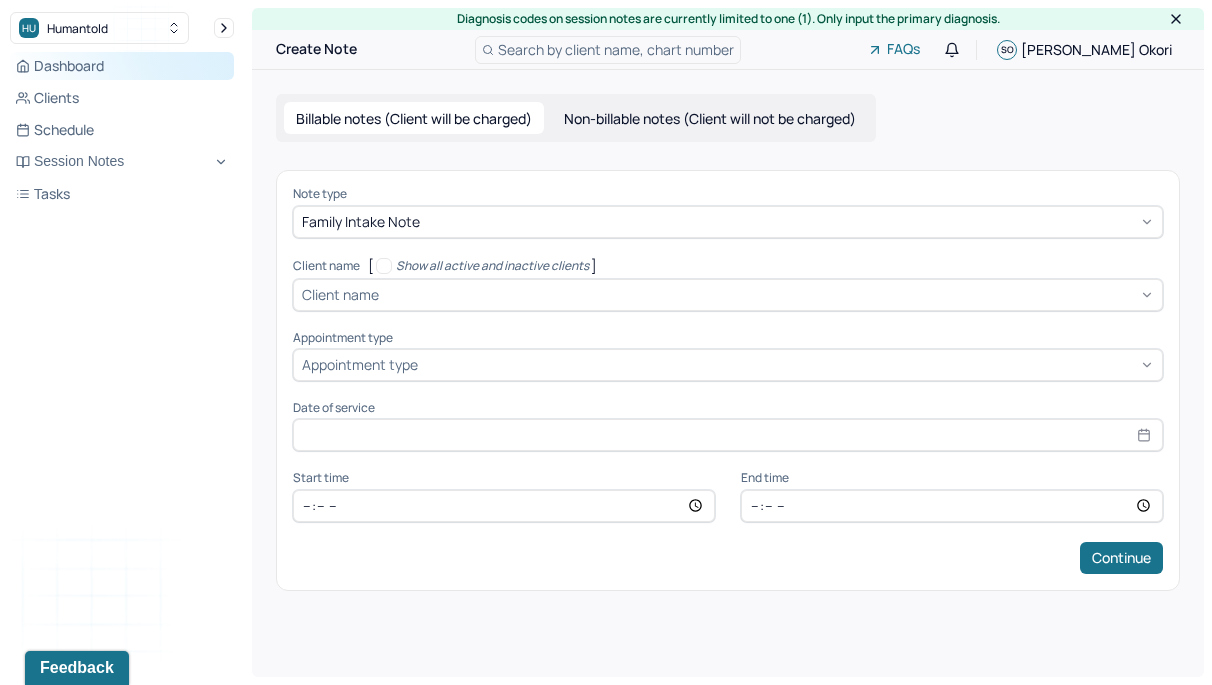 click on "Dashboard" at bounding box center [122, 66] 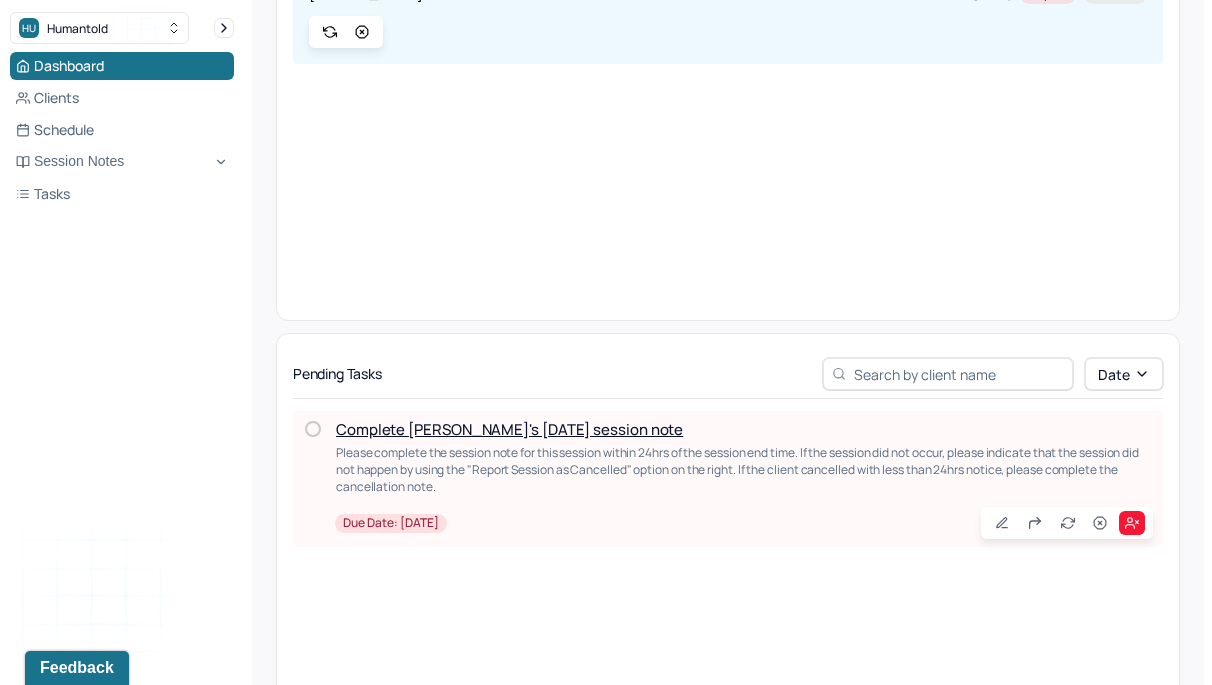 scroll, scrollTop: 279, scrollLeft: 0, axis: vertical 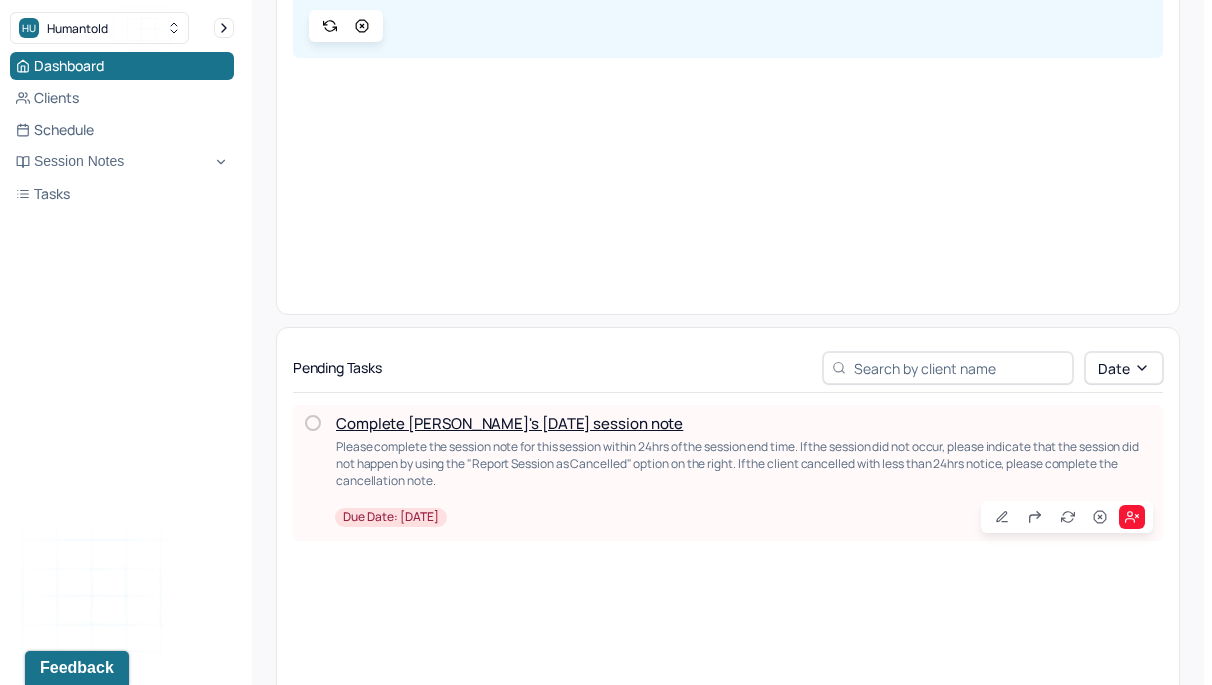 click on "Complete [PERSON_NAME]'s [DATE] session note" at bounding box center (509, 423) 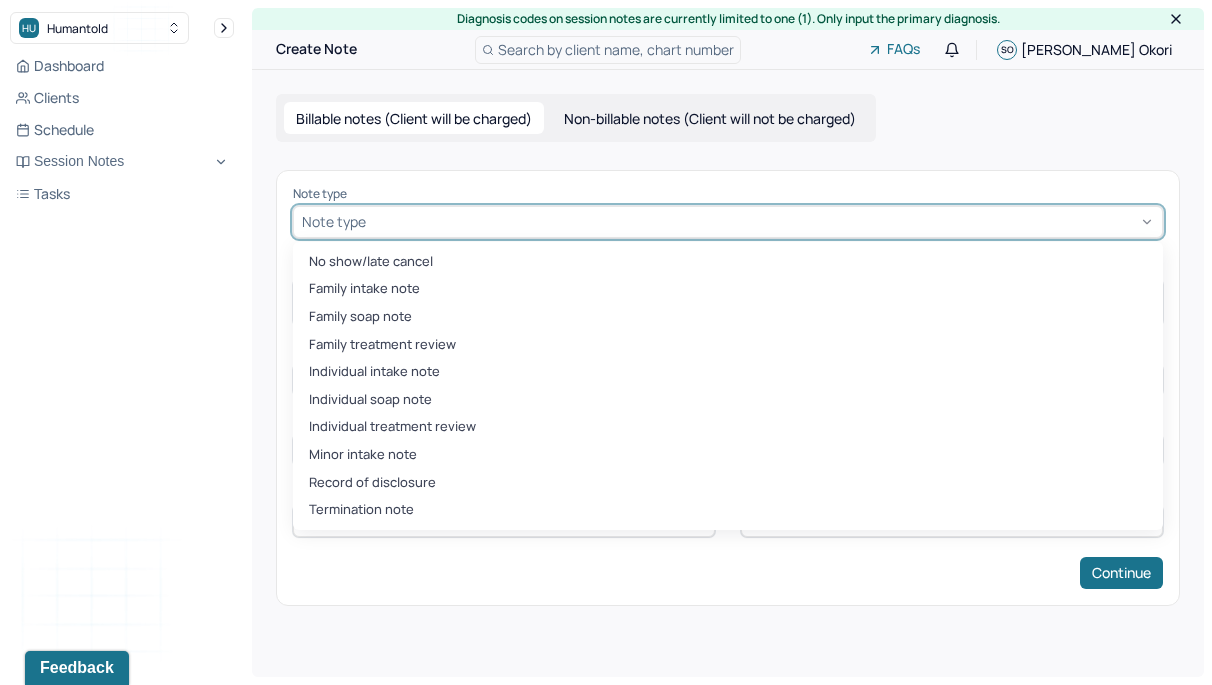click at bounding box center (762, 221) 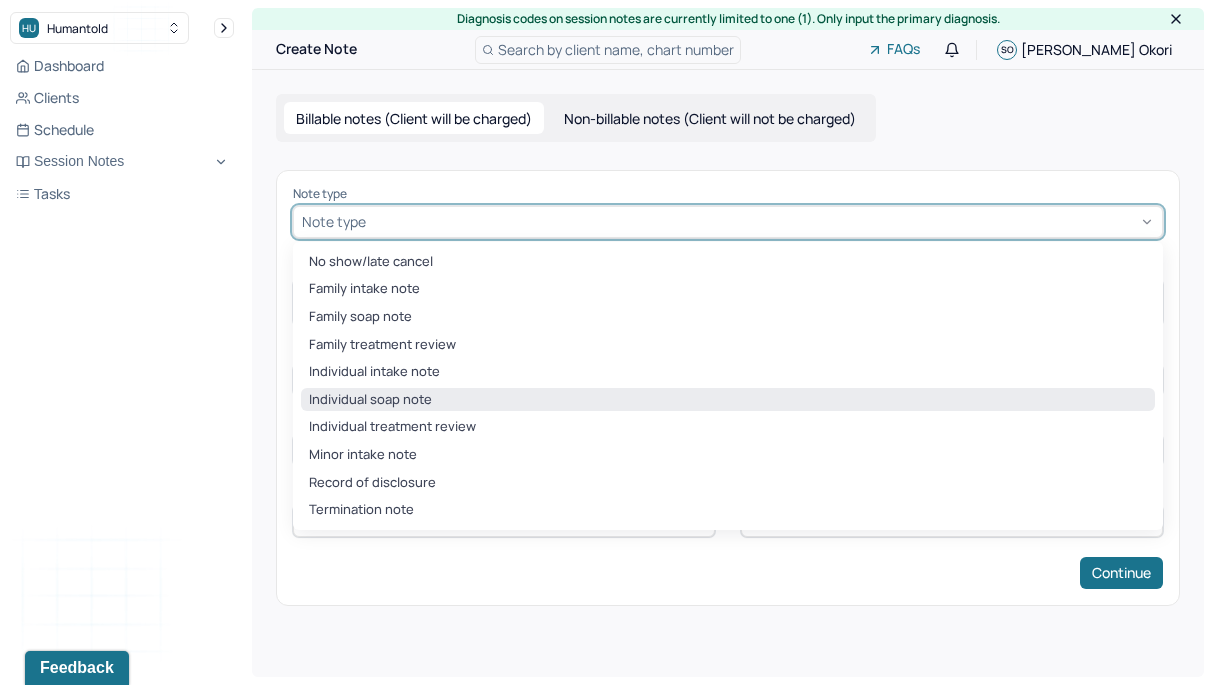 click on "Individual soap note" at bounding box center (728, 400) 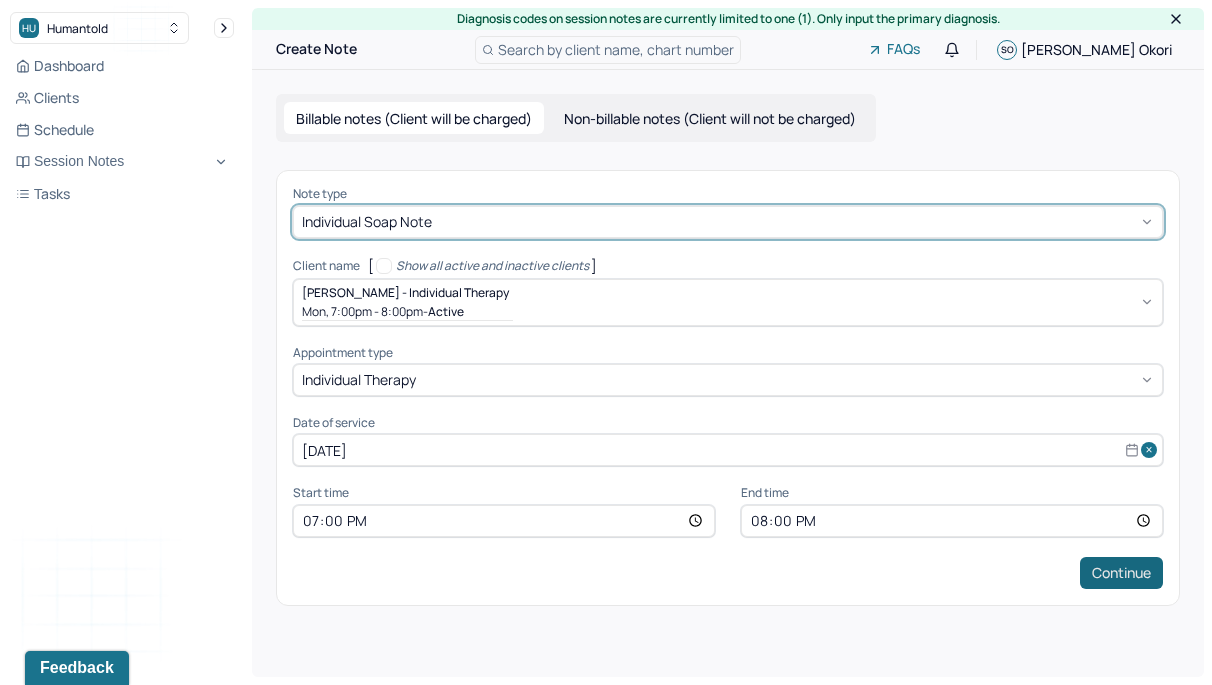 click on "Continue" at bounding box center (1121, 573) 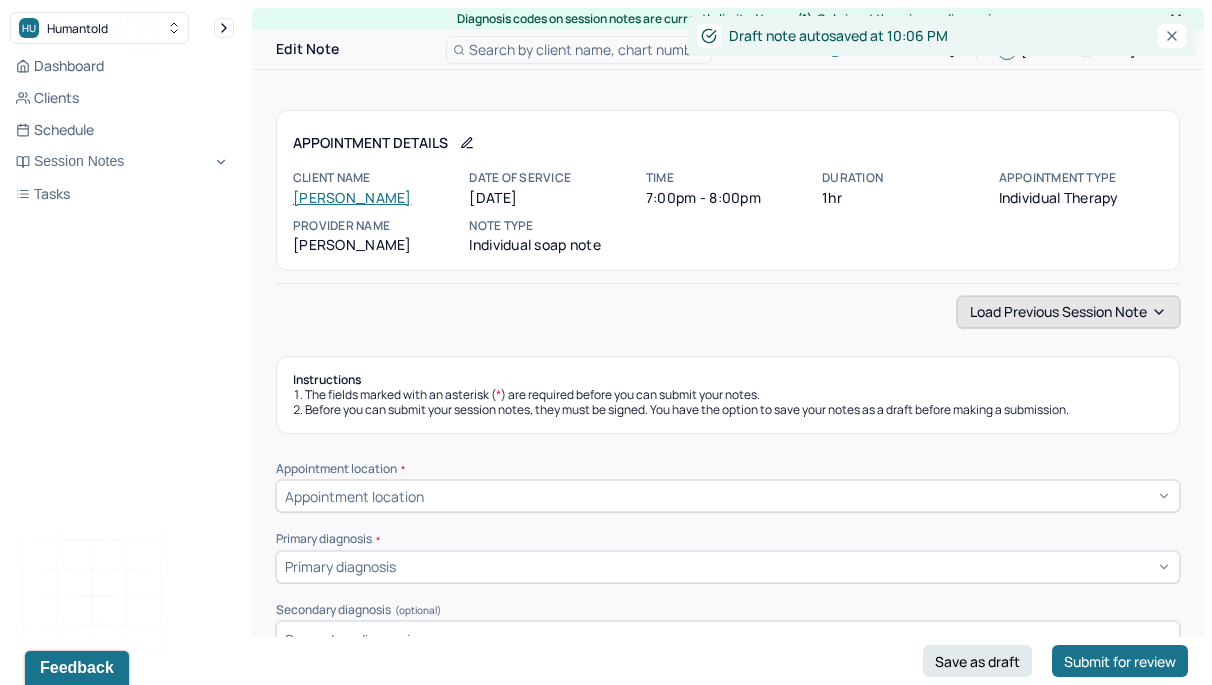 click on "Load previous session note" at bounding box center (1068, 312) 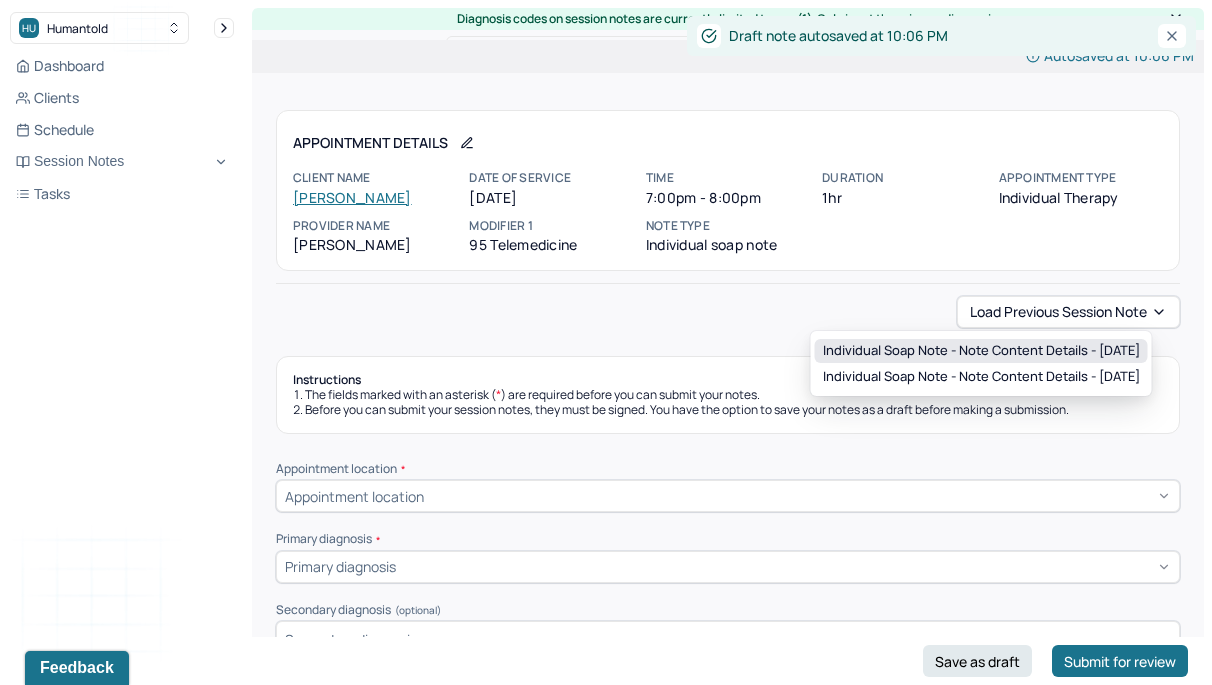 click on "Individual soap note   - Note content Details -   [DATE]" at bounding box center [981, 351] 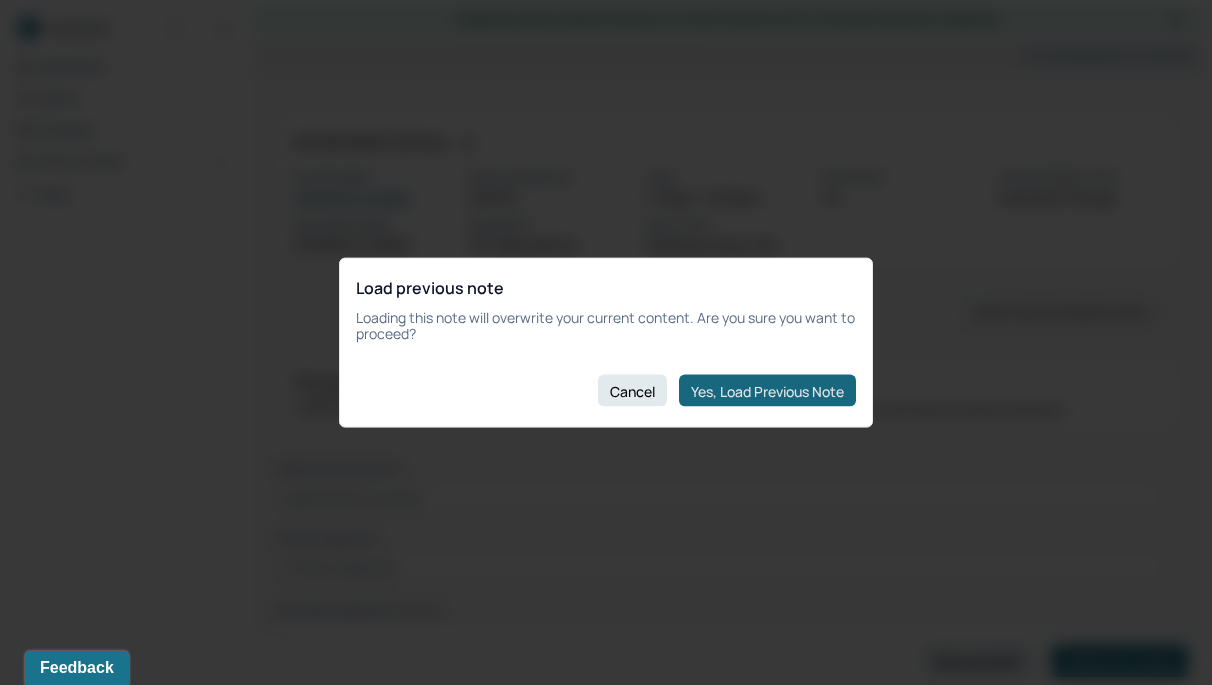 click on "Yes, Load Previous Note" at bounding box center [767, 391] 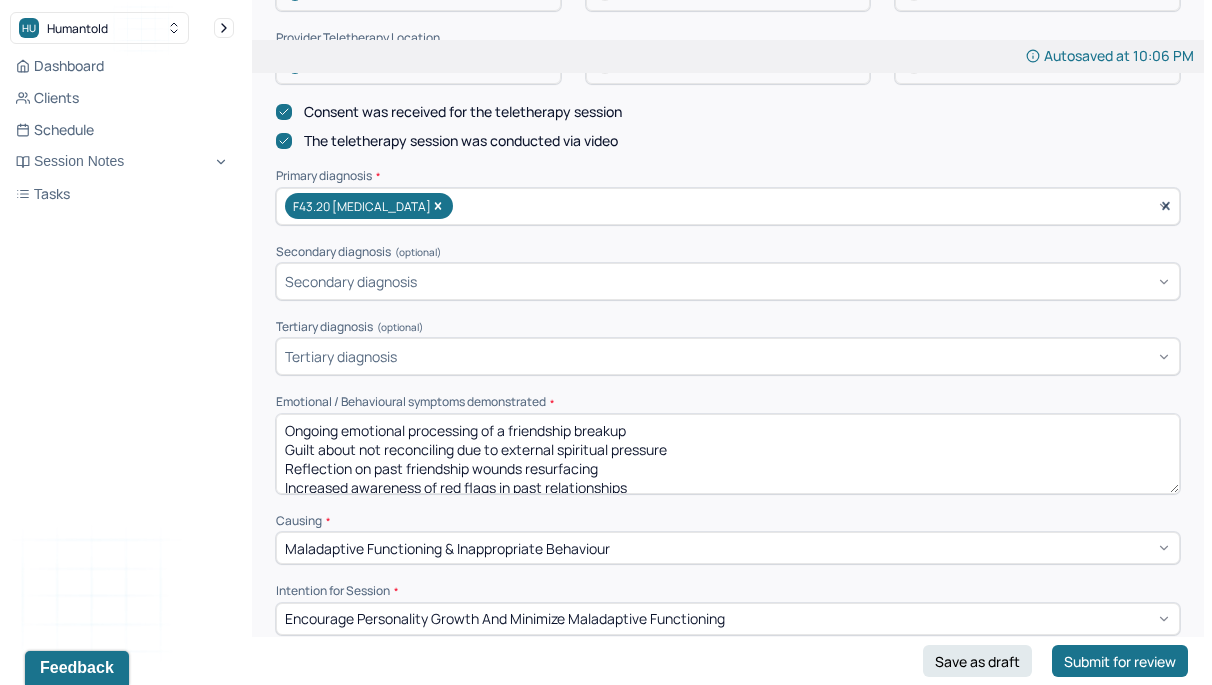 scroll, scrollTop: 576, scrollLeft: 0, axis: vertical 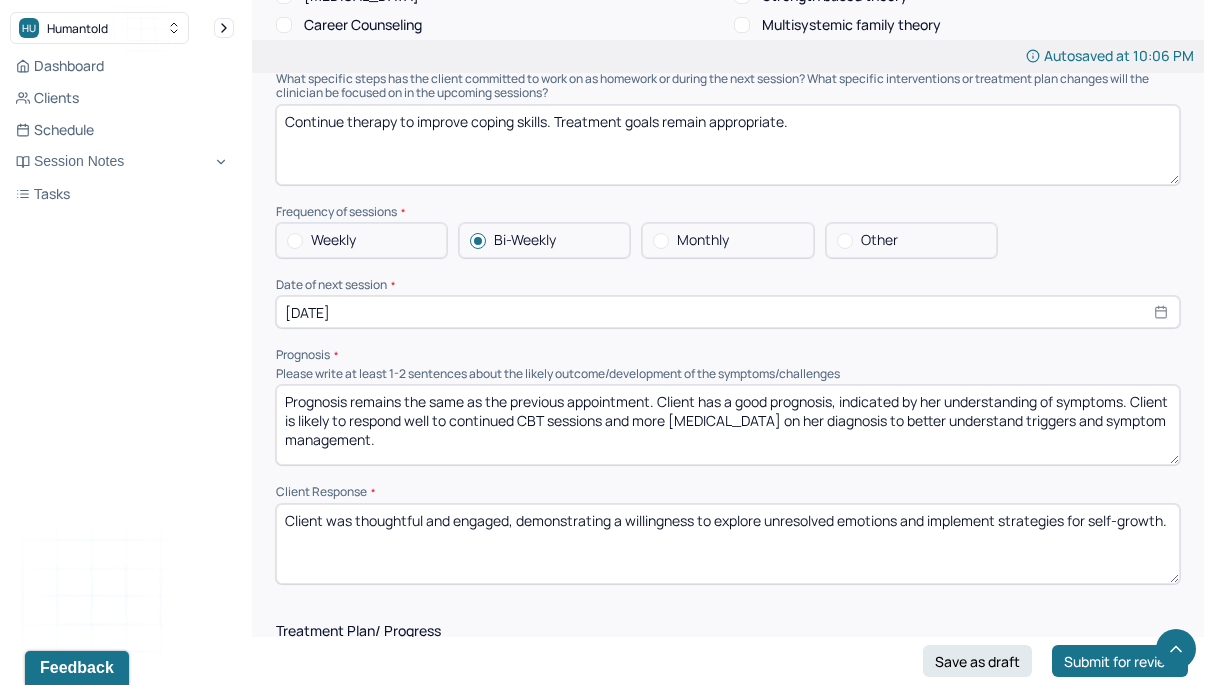 select on "6" 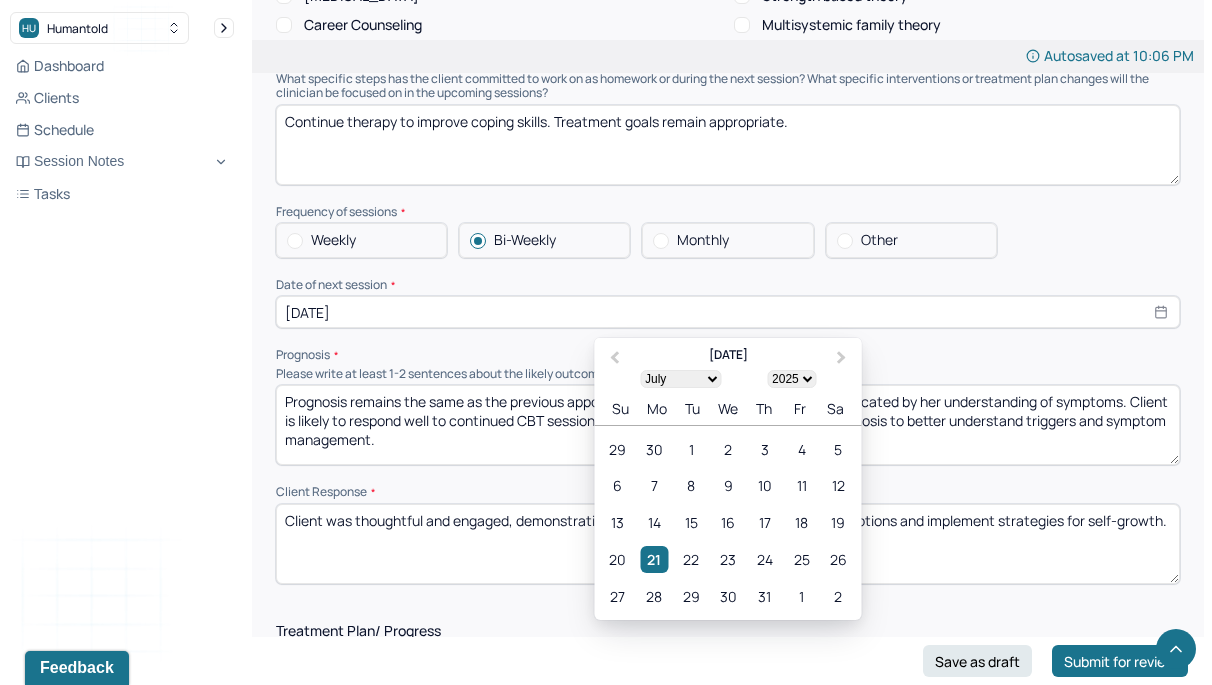 click on "[DATE]" at bounding box center [728, 312] 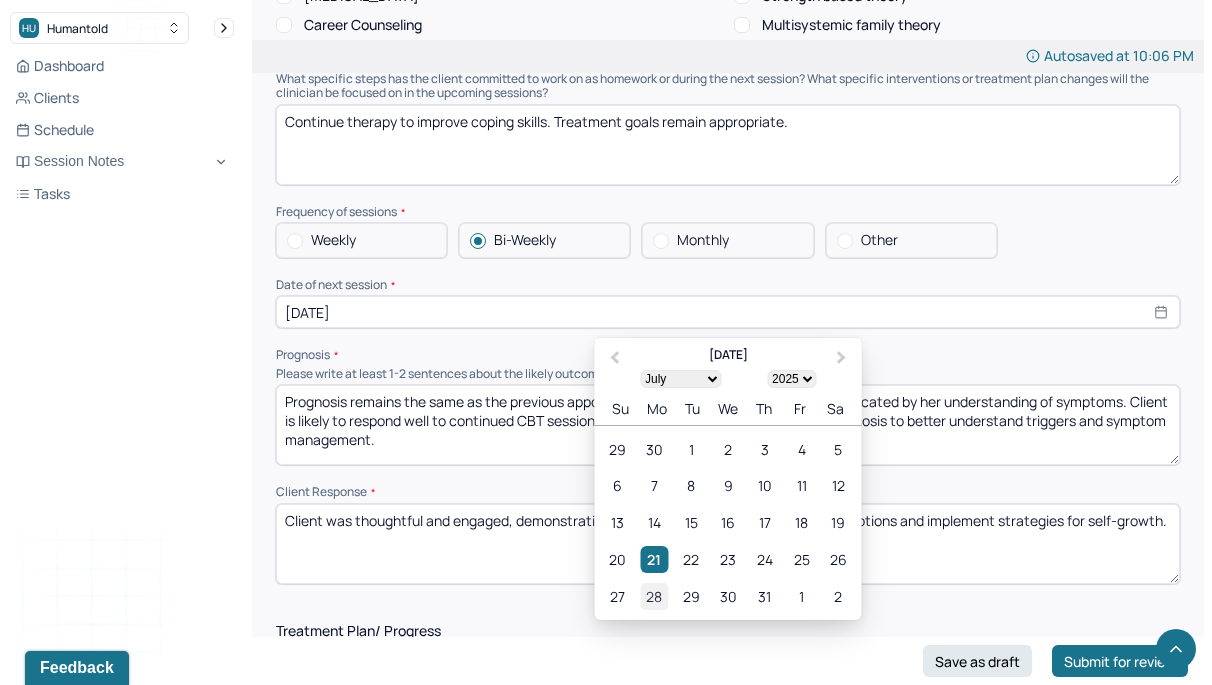 click on "28" at bounding box center (654, 596) 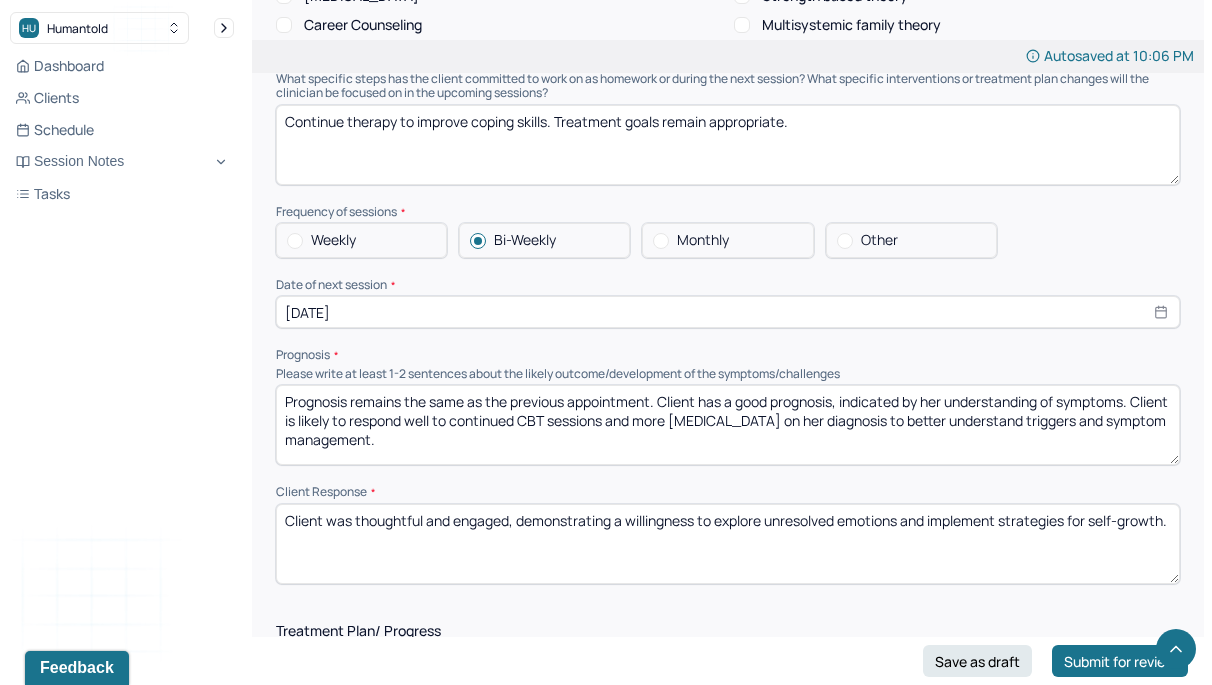 scroll, scrollTop: 9, scrollLeft: 0, axis: vertical 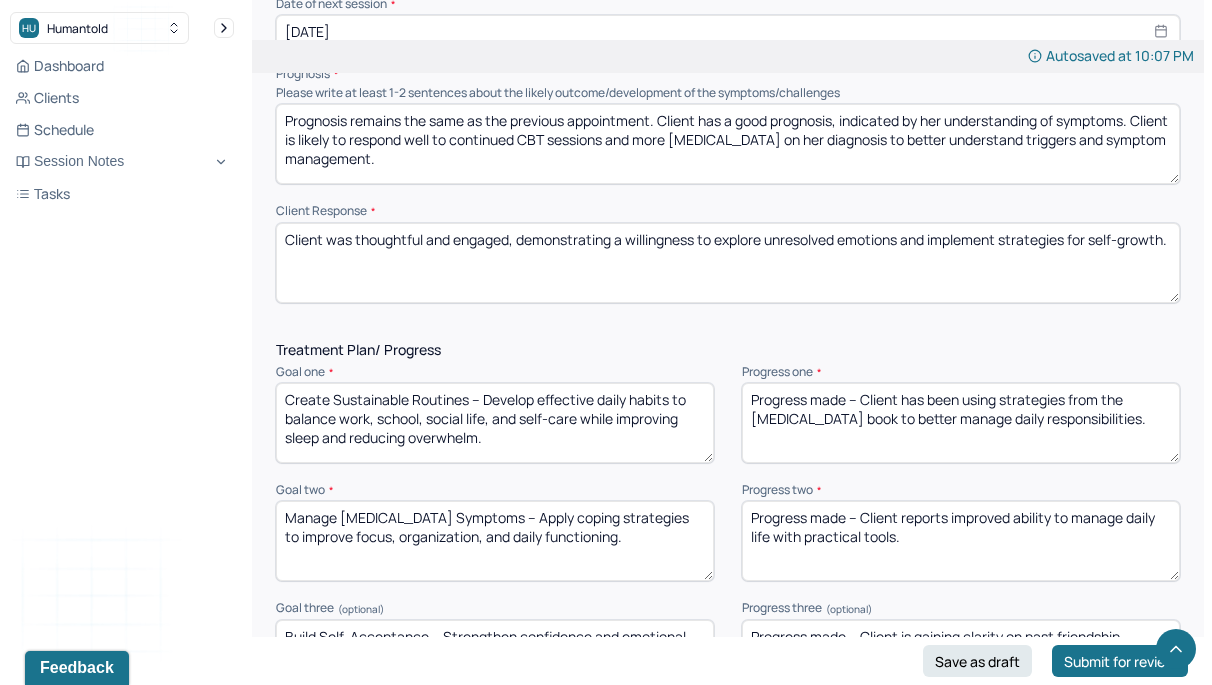 drag, startPoint x: 483, startPoint y: 394, endPoint x: 277, endPoint y: 373, distance: 207.06763 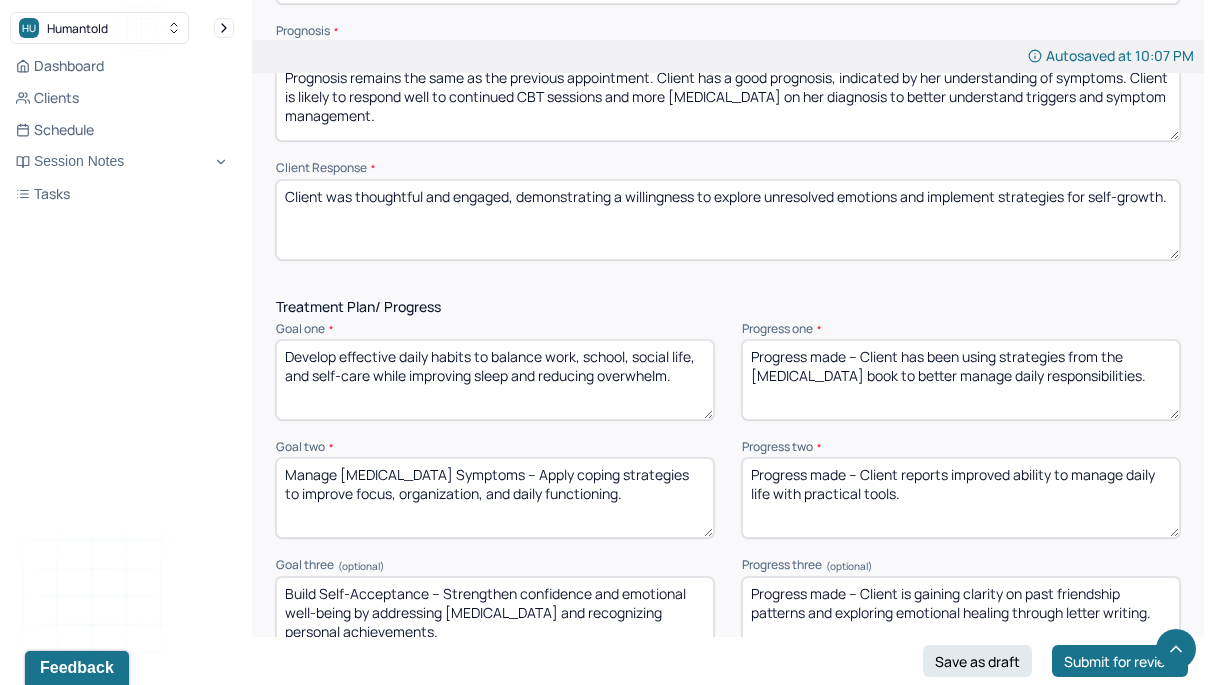 scroll, scrollTop: 2572, scrollLeft: 0, axis: vertical 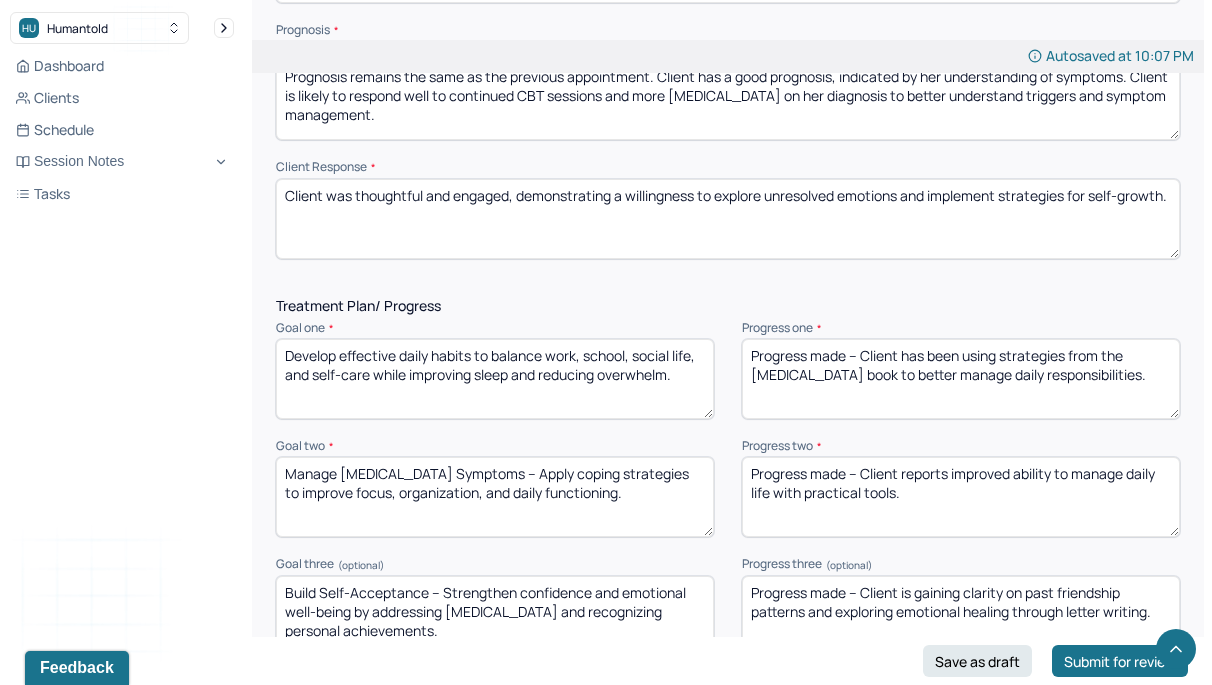 type on "Develop effective daily habits to balance work, school, social life, and self-care while improving sleep and reducing overwhelm." 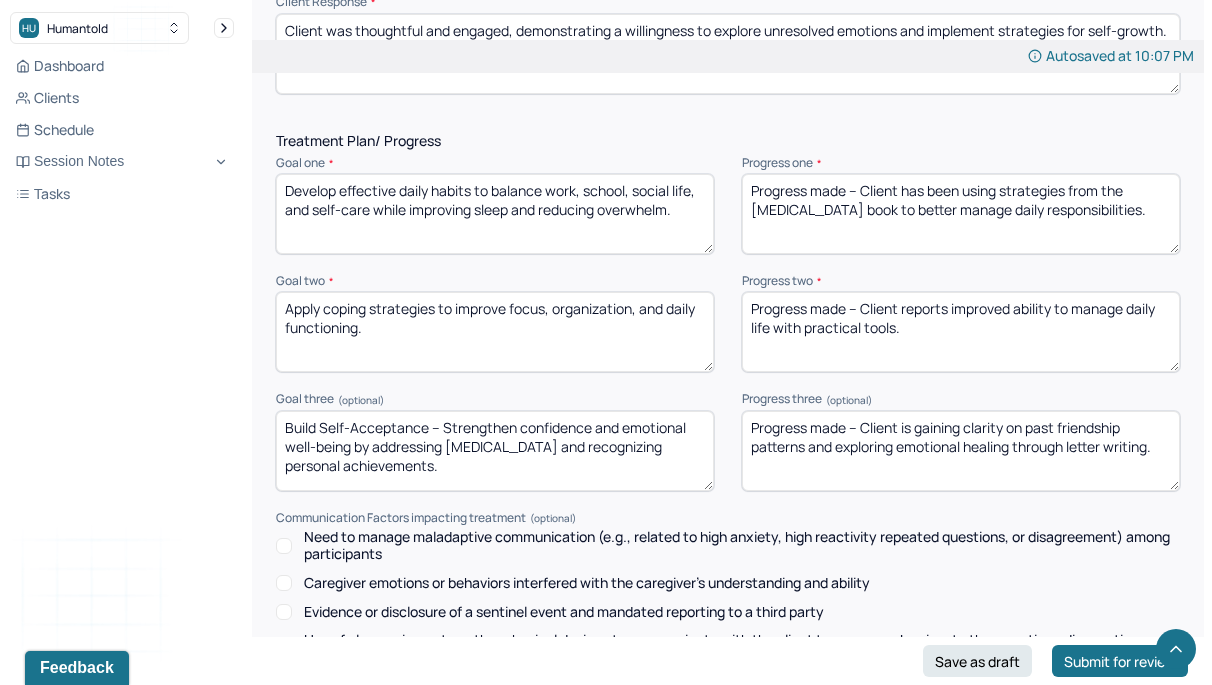 scroll, scrollTop: 2736, scrollLeft: 0, axis: vertical 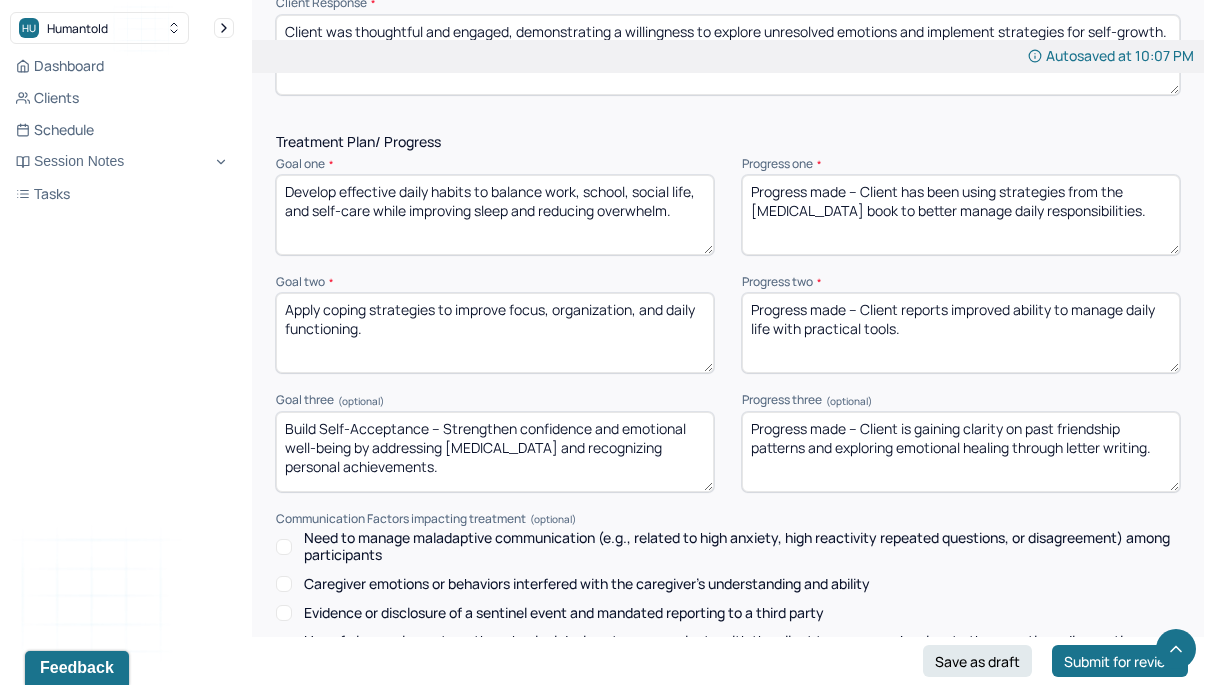 type on "Apply coping strategies to improve focus, organization, and daily functioning." 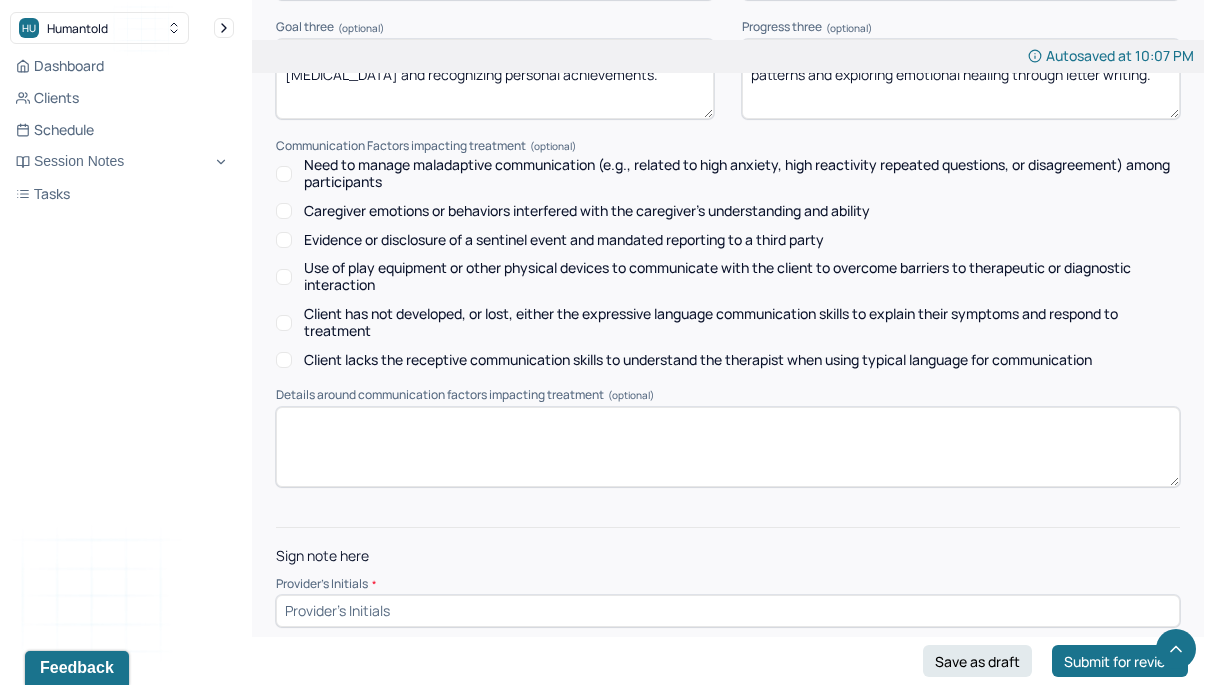 scroll, scrollTop: 3119, scrollLeft: 0, axis: vertical 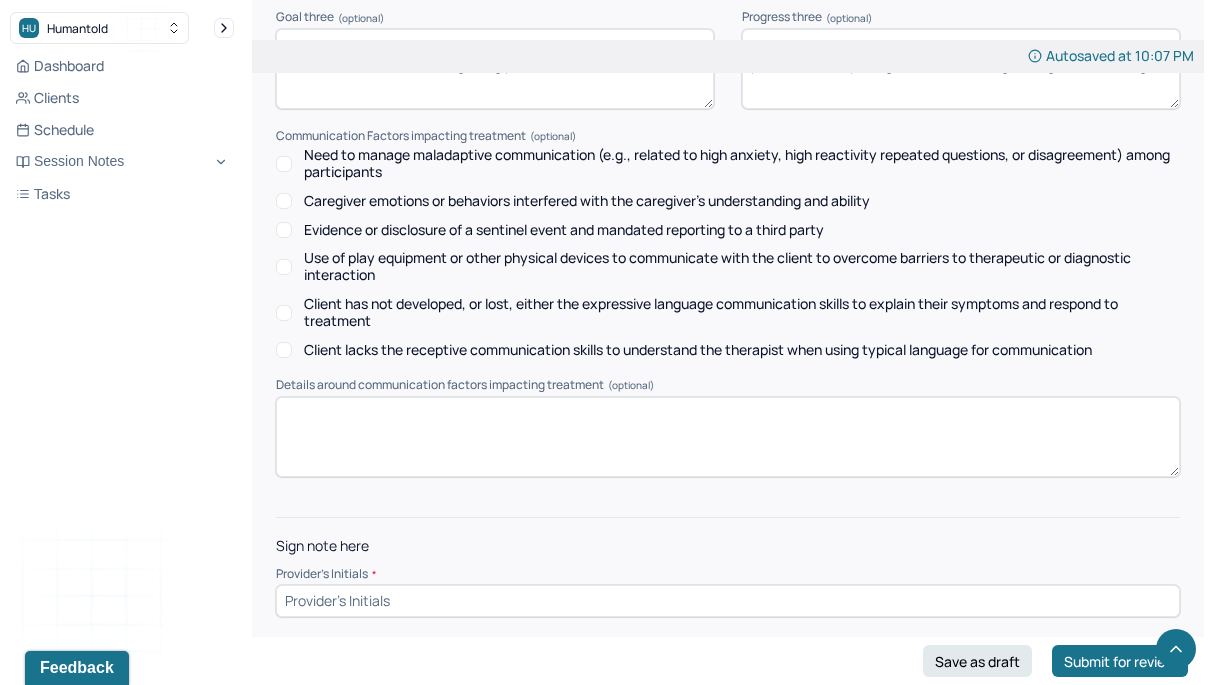 type on "Strengthen confidence and emotional well-being by addressing [MEDICAL_DATA] and recognizing personal achievements." 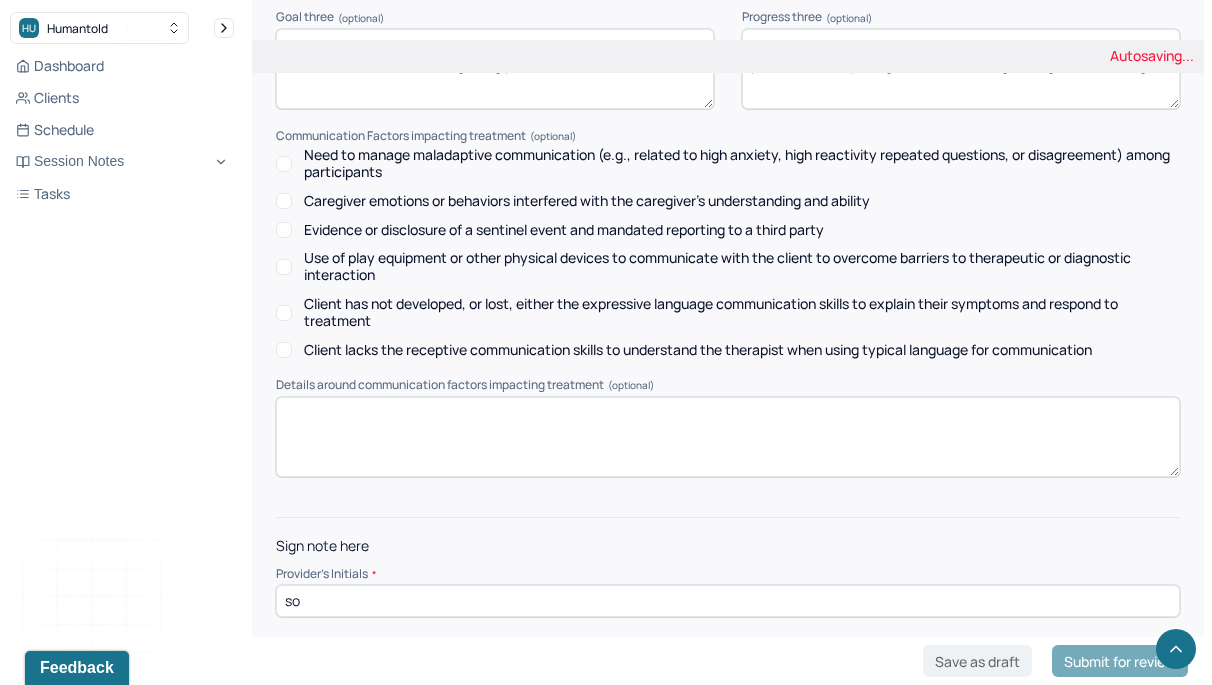 type on "so" 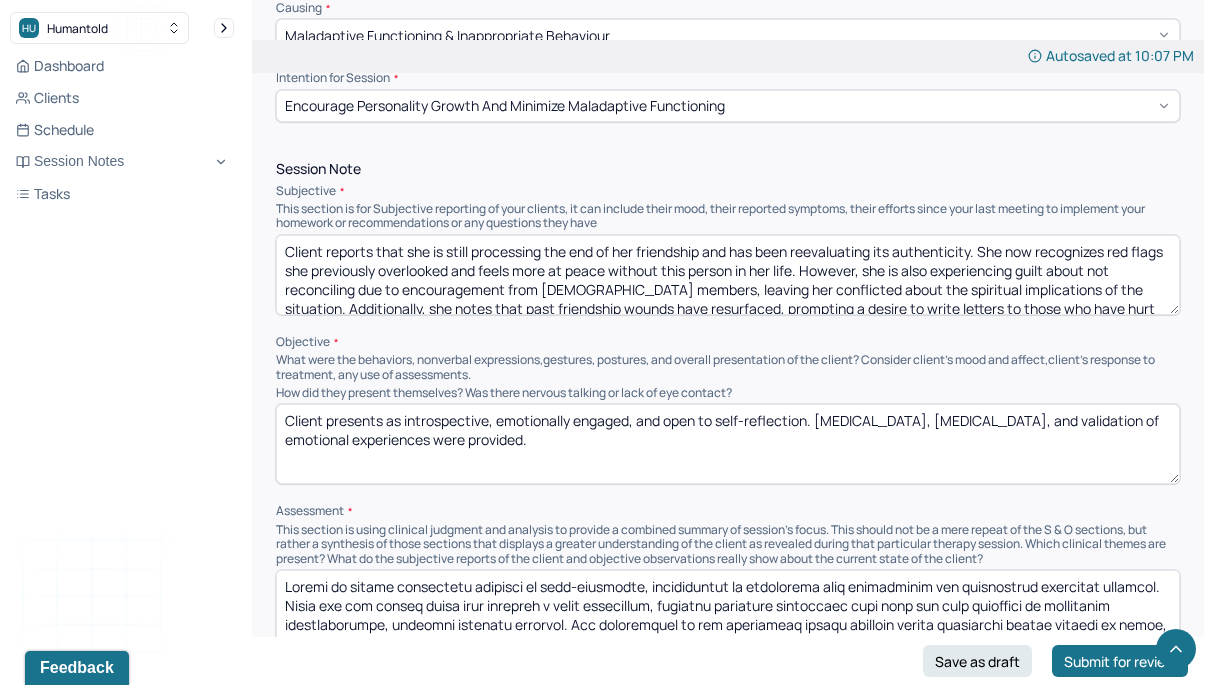 scroll, scrollTop: 0, scrollLeft: 0, axis: both 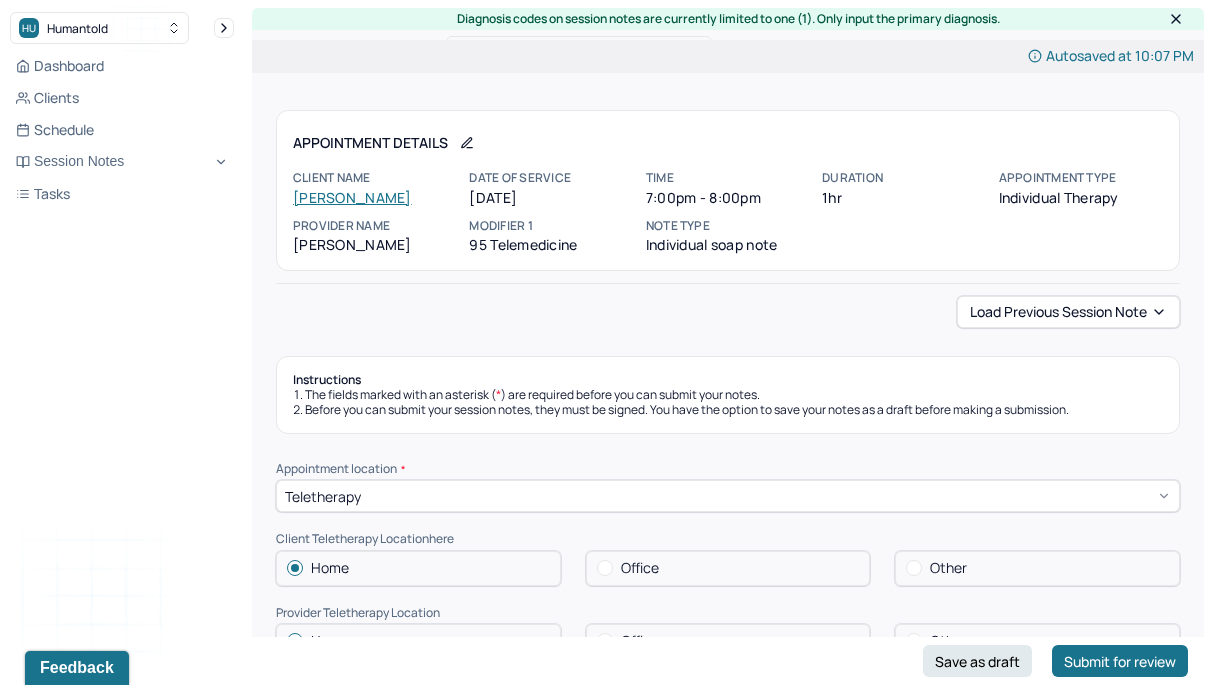 click on "[PERSON_NAME]" at bounding box center (352, 197) 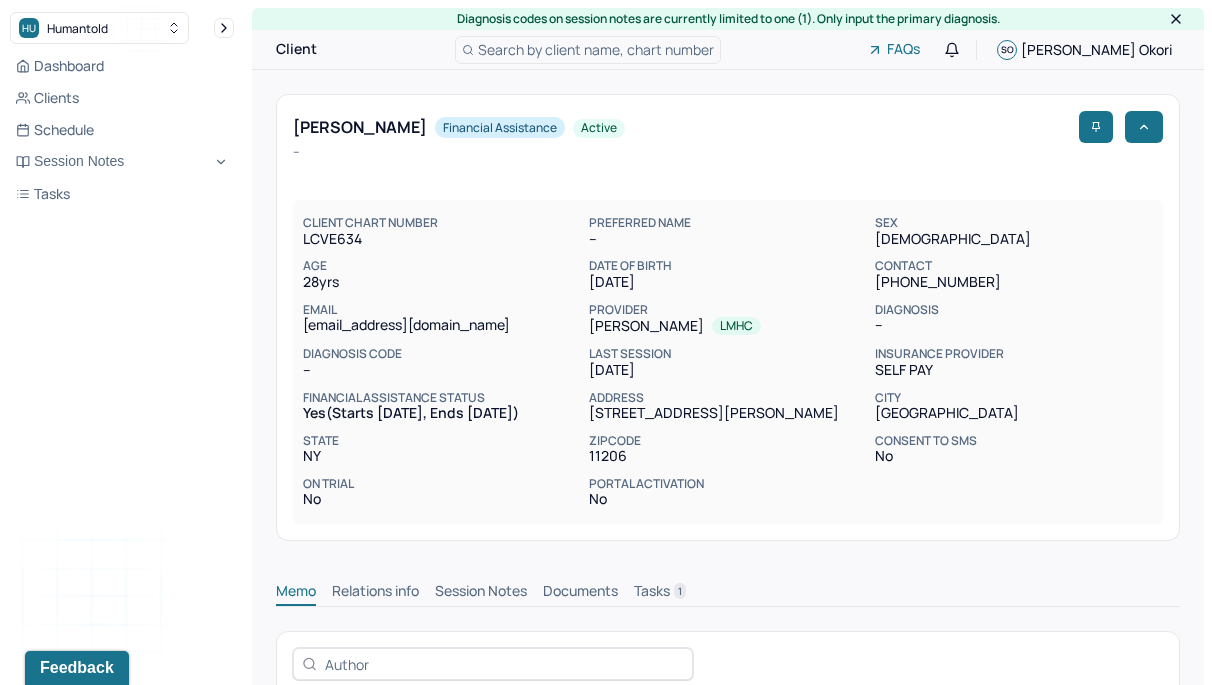 scroll, scrollTop: 0, scrollLeft: 0, axis: both 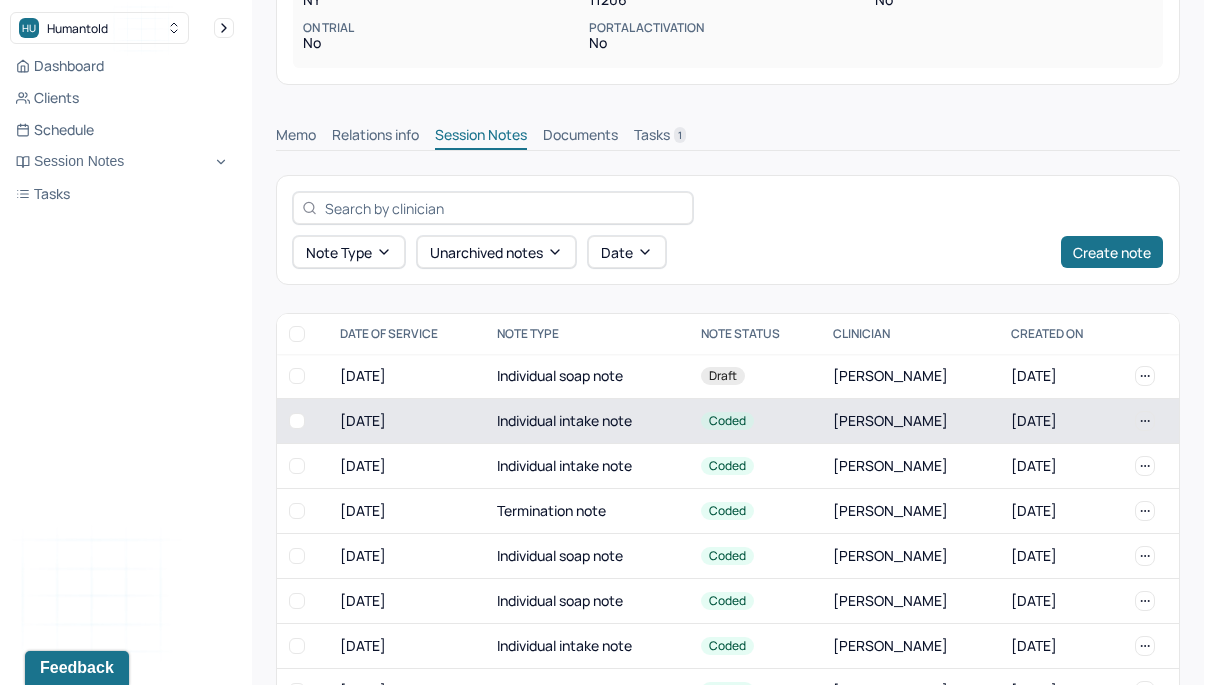 click on "Individual intake note" at bounding box center (587, 421) 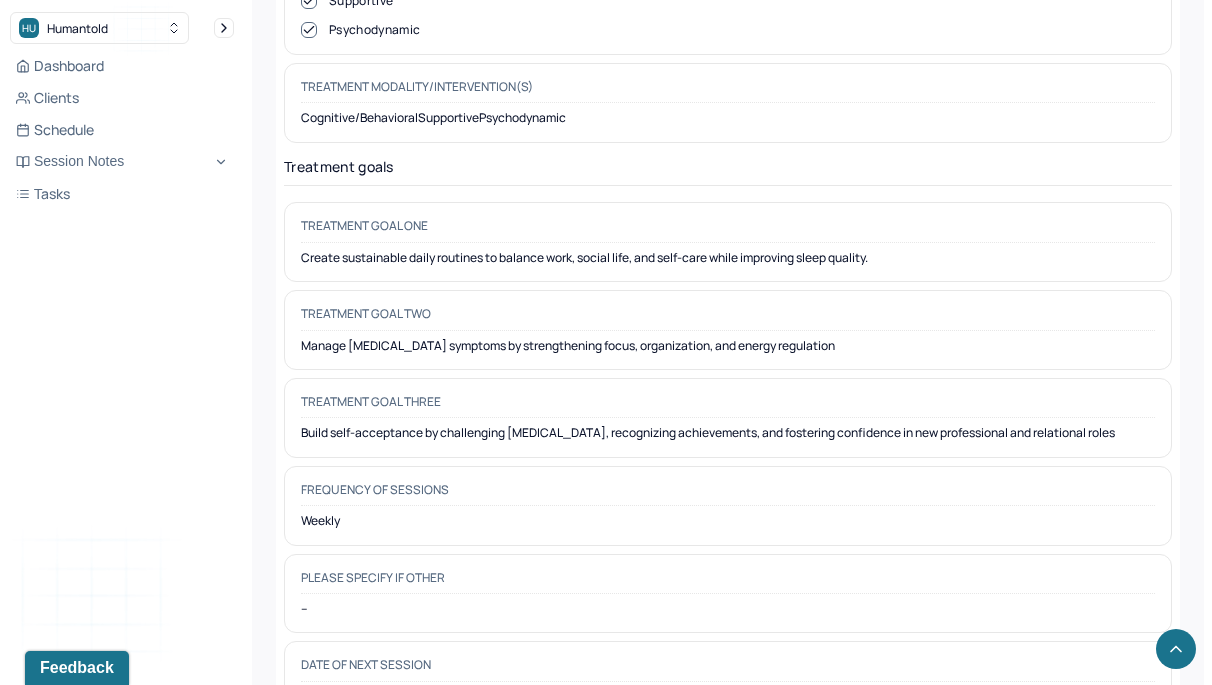 scroll, scrollTop: 9422, scrollLeft: 0, axis: vertical 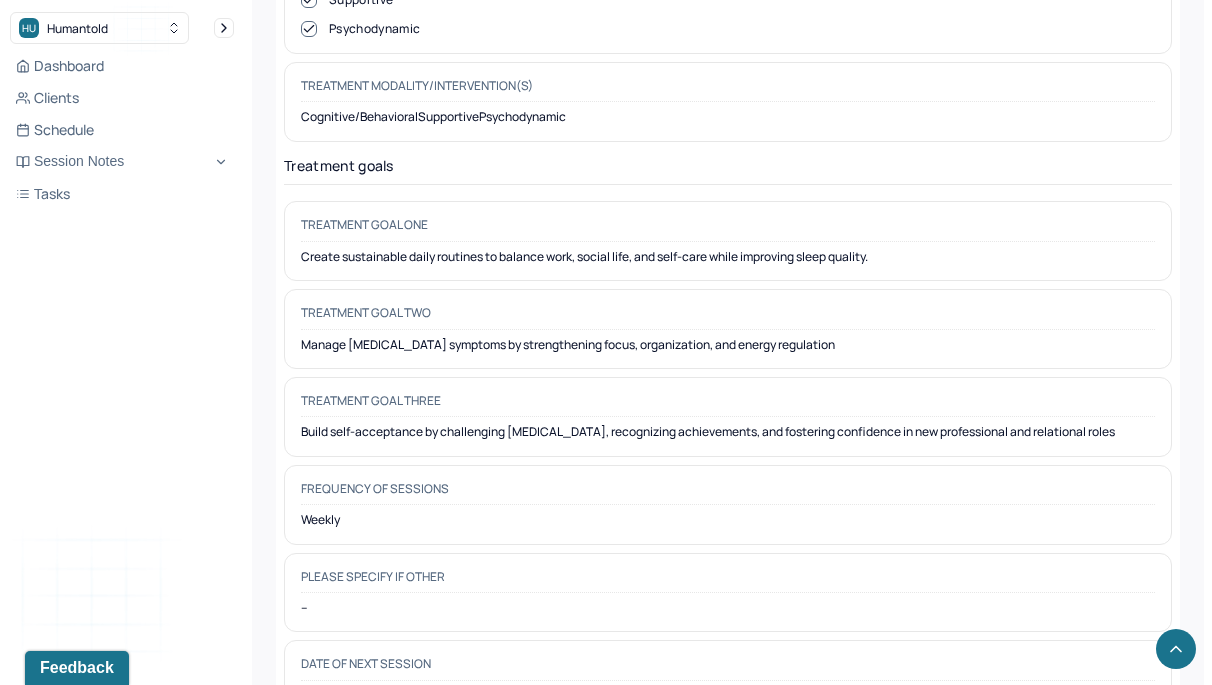 click on "Create sustainable daily routines to balance work, social life, and self-care while improving sleep quality." at bounding box center [728, 257] 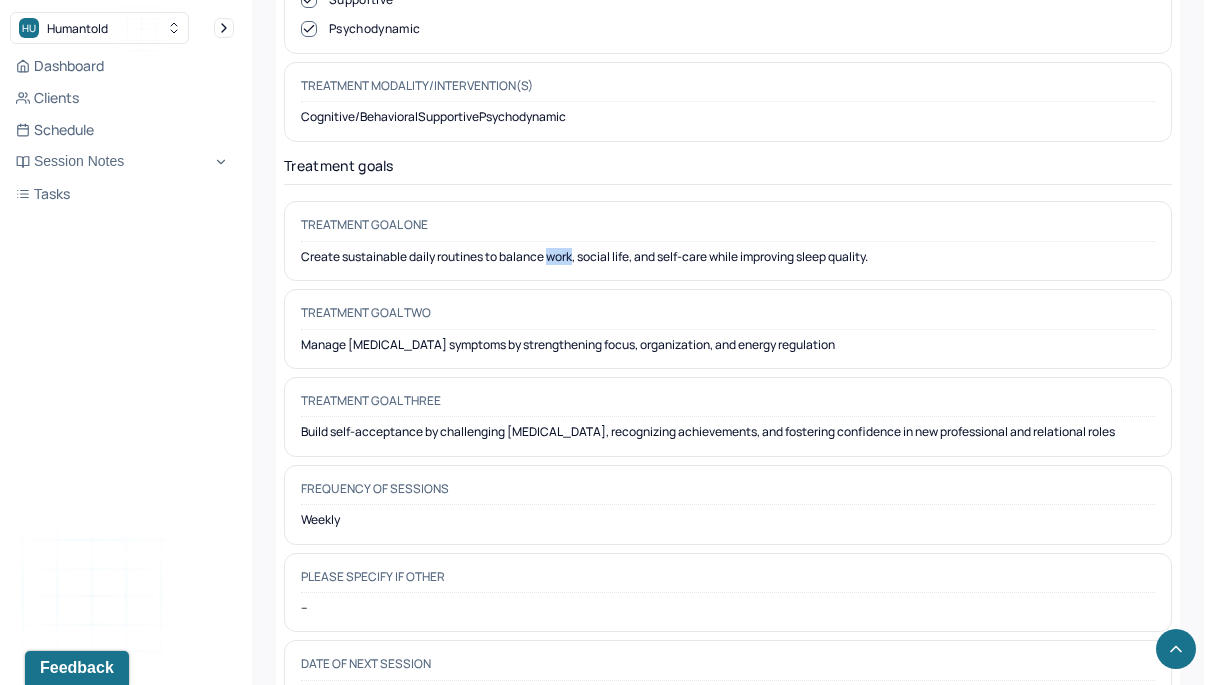 click on "Create sustainable daily routines to balance work, social life, and self-care while improving sleep quality." at bounding box center [728, 257] 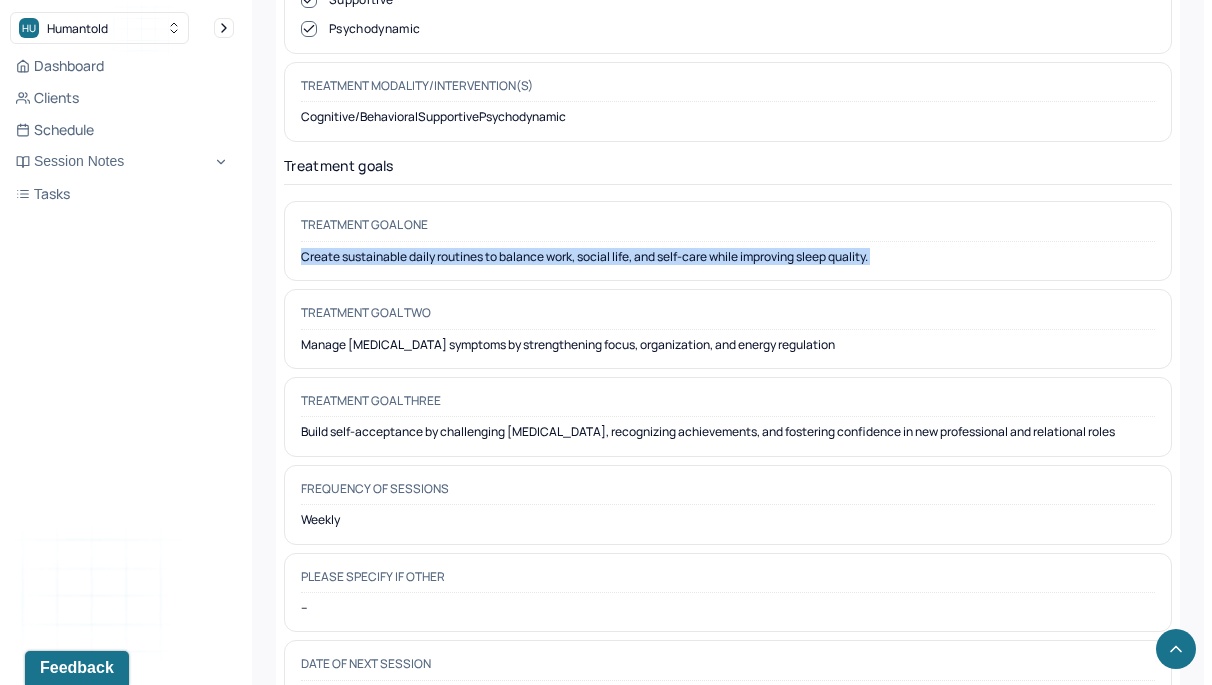 click on "Create sustainable daily routines to balance work, social life, and self-care while improving sleep quality." at bounding box center (728, 257) 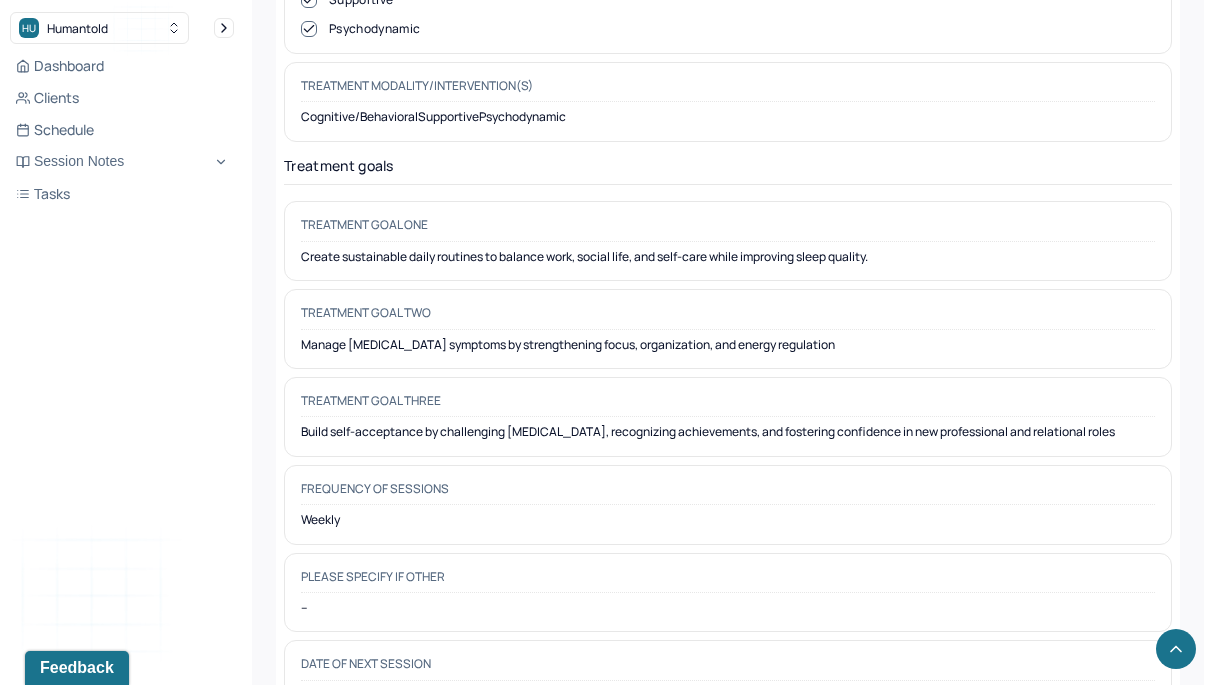 click on "Manage [MEDICAL_DATA] symptoms by strengthening focus, organization, and energy regulation" at bounding box center [728, 345] 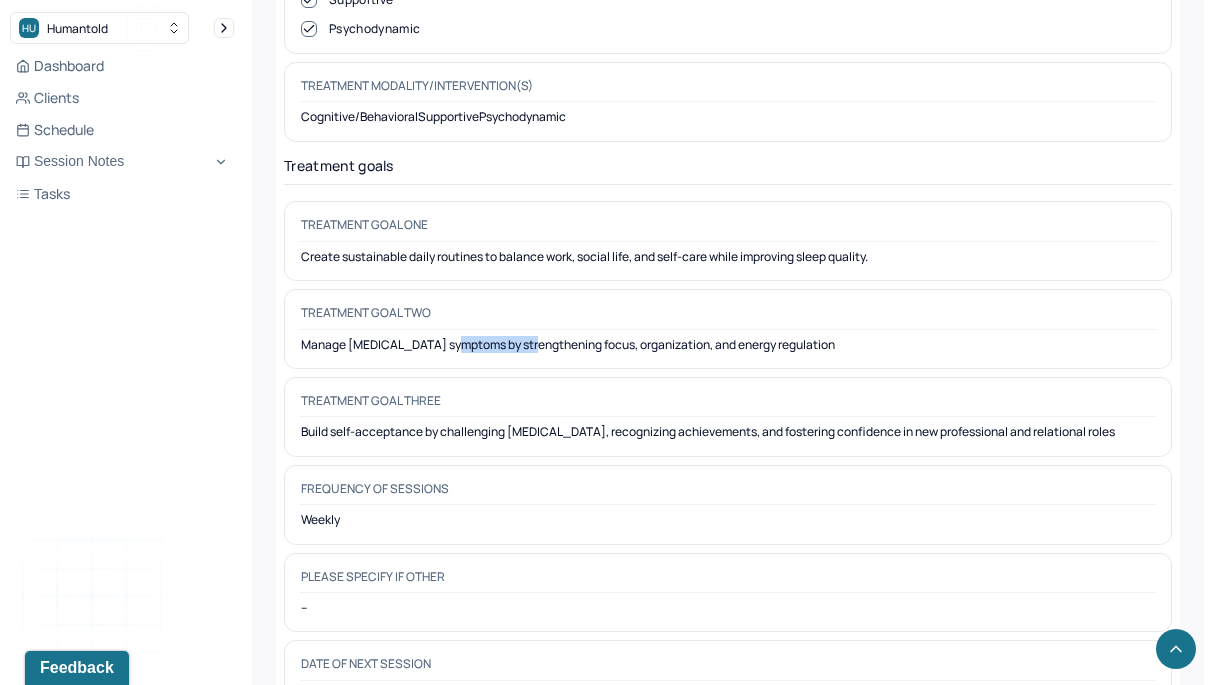 click on "Manage [MEDICAL_DATA] symptoms by strengthening focus, organization, and energy regulation" at bounding box center [728, 345] 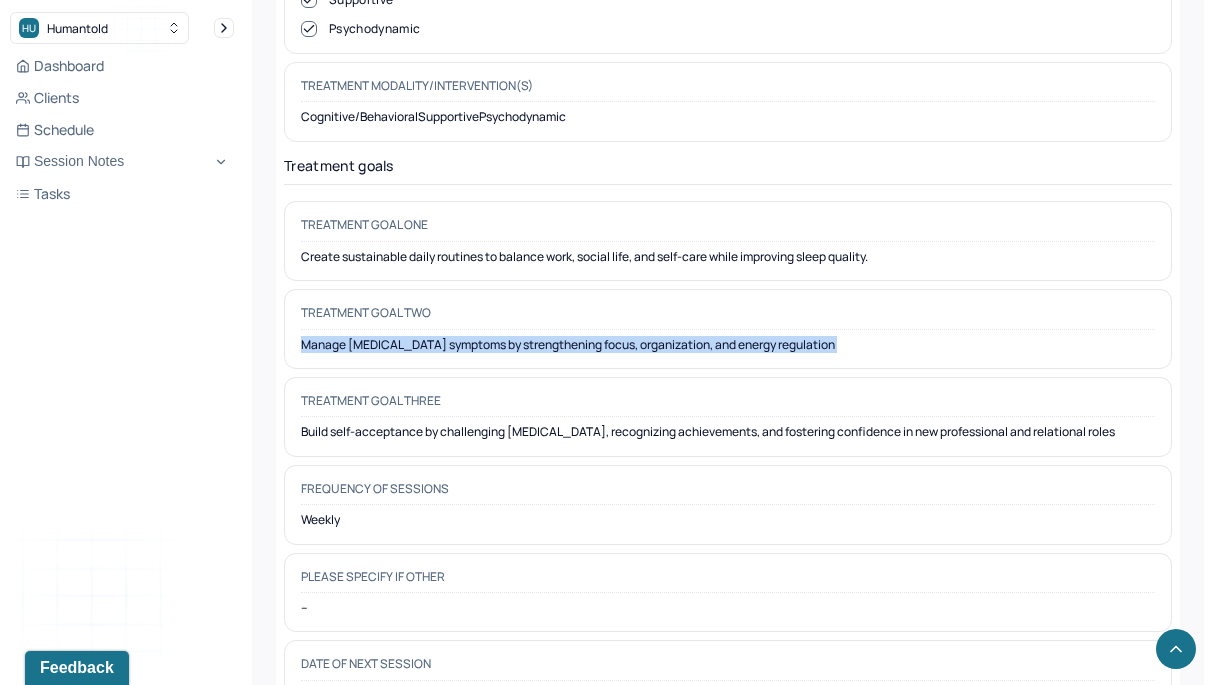 click on "Manage [MEDICAL_DATA] symptoms by strengthening focus, organization, and energy regulation" at bounding box center [728, 345] 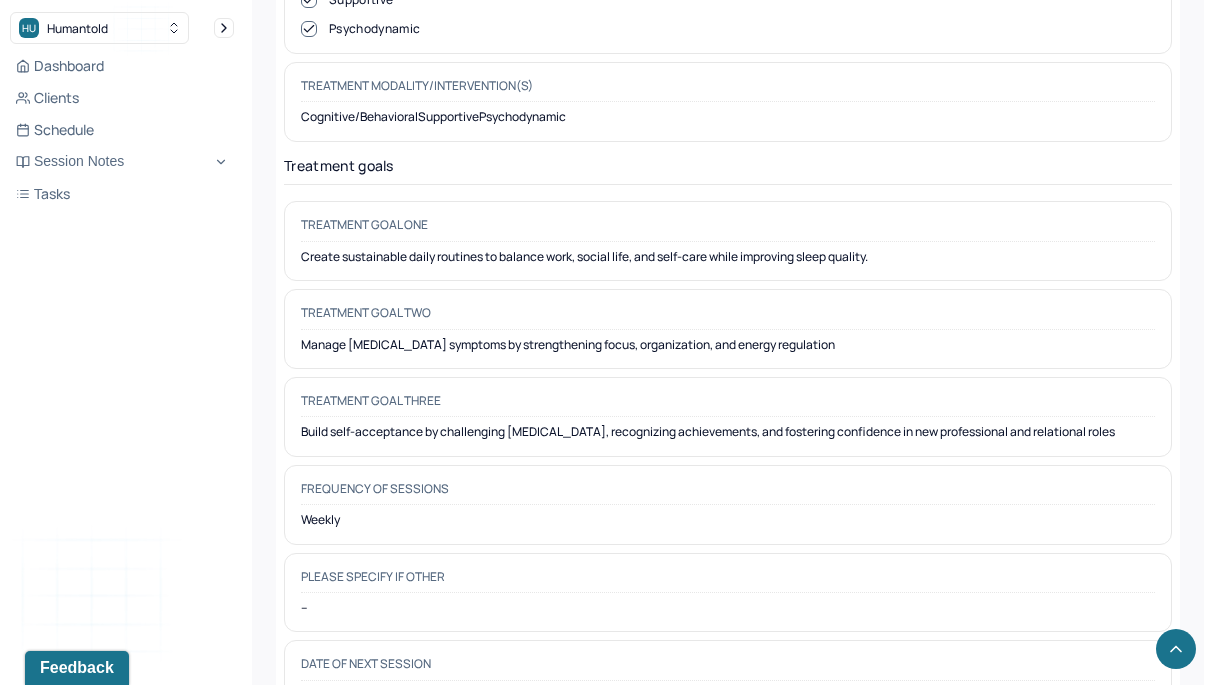 click on "Build self-acceptance by challenging [MEDICAL_DATA], recognizing achievements, and fostering confidence in new professional and relational roles" at bounding box center (728, 432) 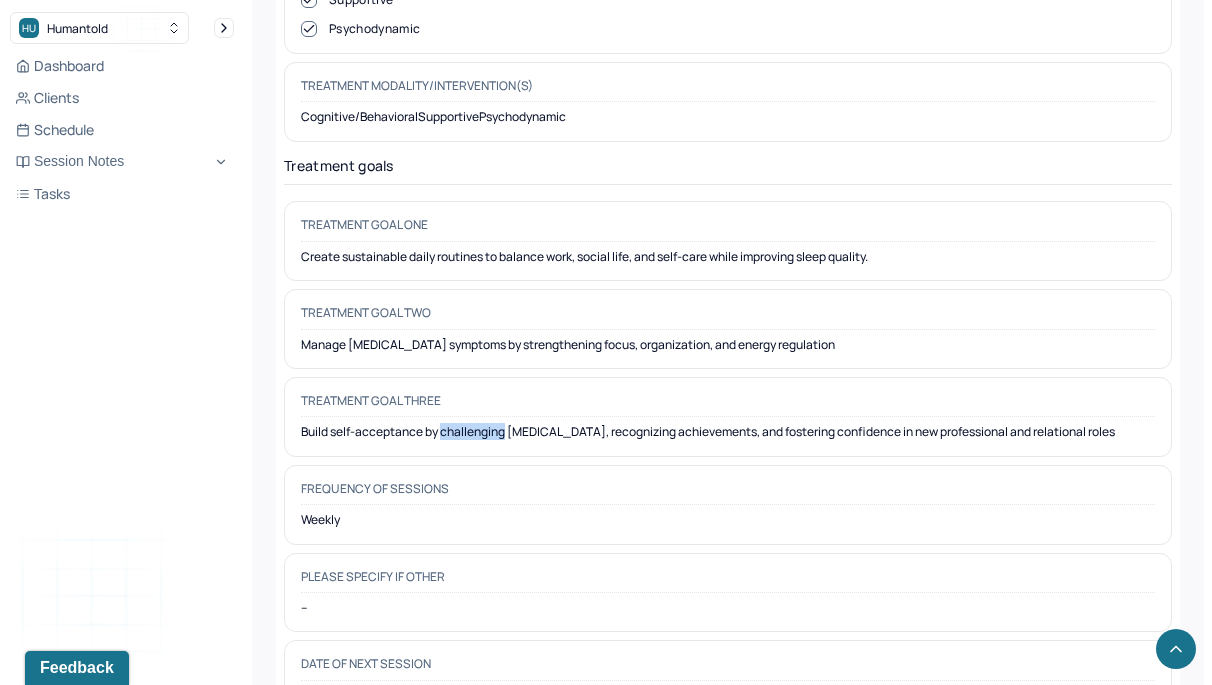 click on "Build self-acceptance by challenging [MEDICAL_DATA], recognizing achievements, and fostering confidence in new professional and relational roles" at bounding box center [728, 432] 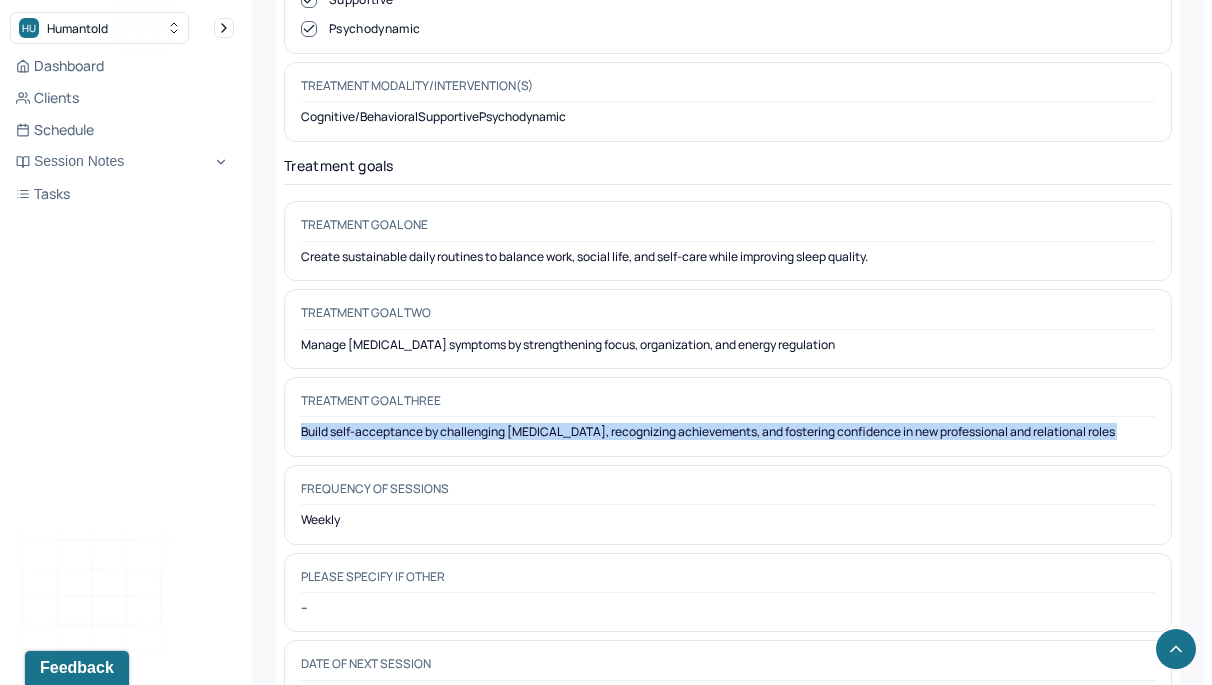 click on "Build self-acceptance by challenging [MEDICAL_DATA], recognizing achievements, and fostering confidence in new professional and relational roles" at bounding box center [728, 432] 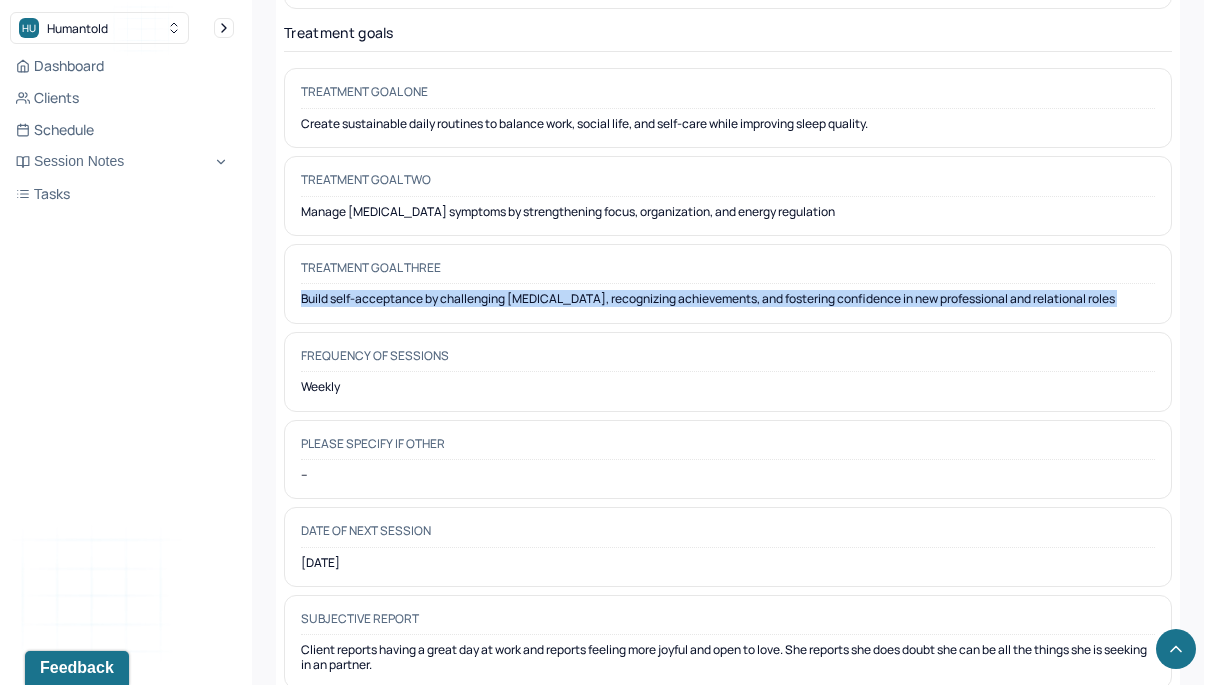 scroll, scrollTop: 9550, scrollLeft: 0, axis: vertical 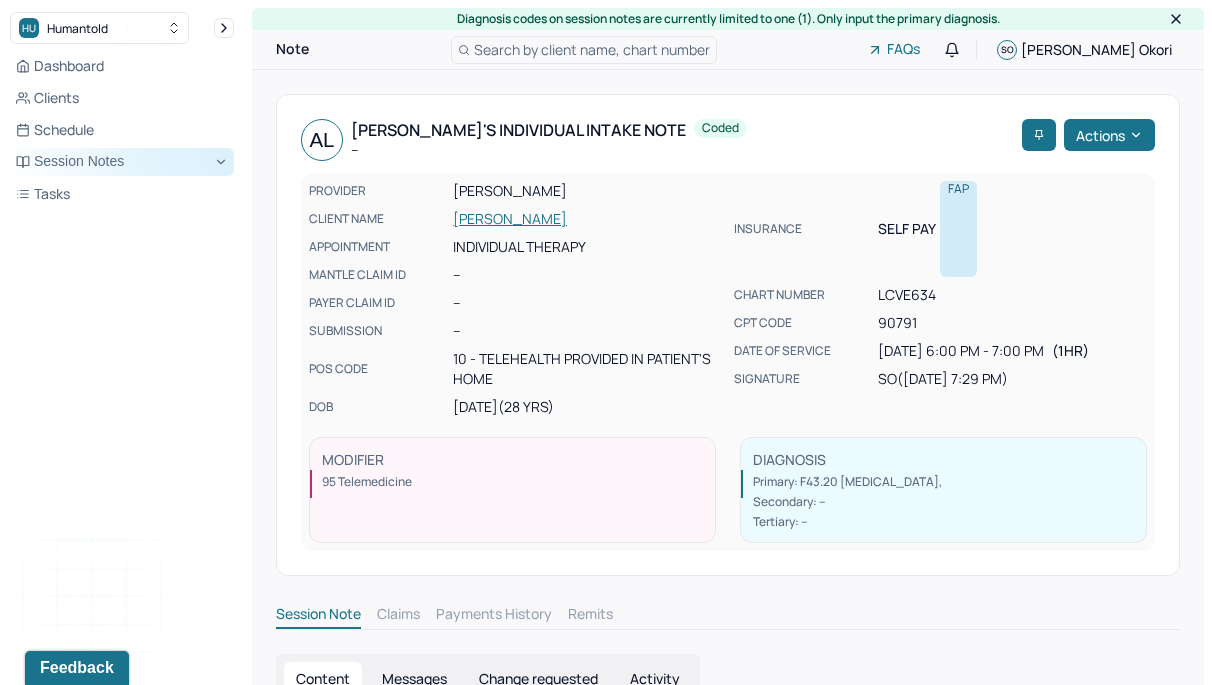 click on "Session Notes" at bounding box center (122, 162) 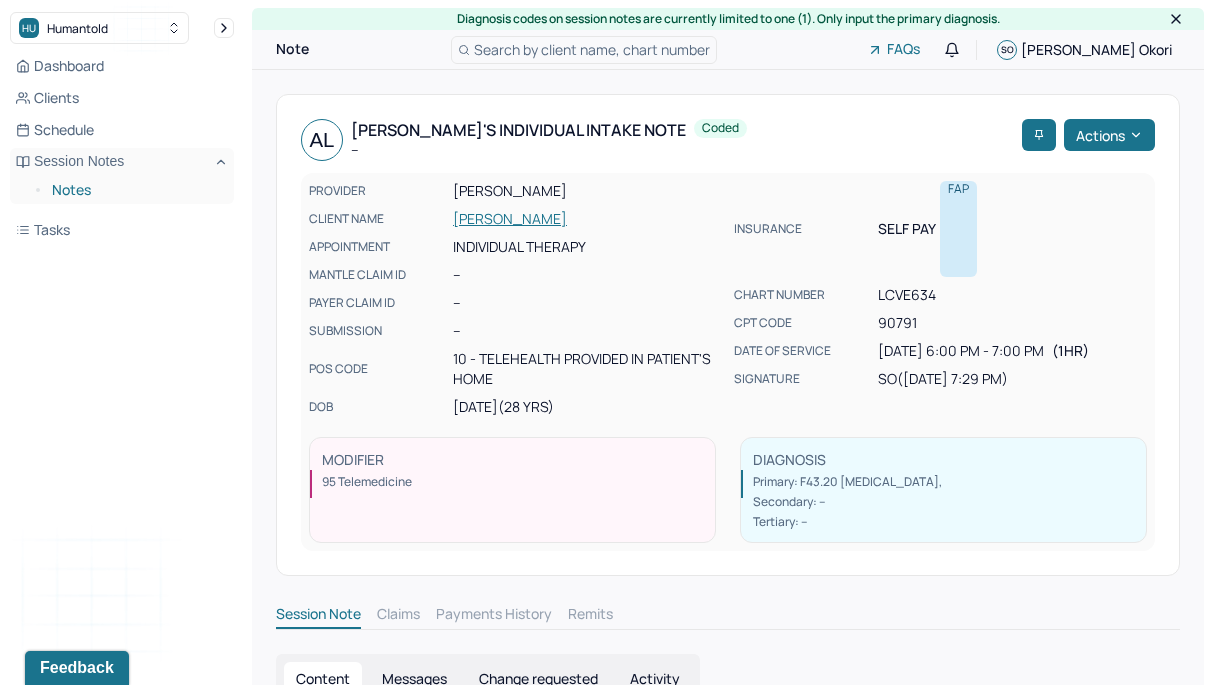 click on "Notes" at bounding box center [135, 190] 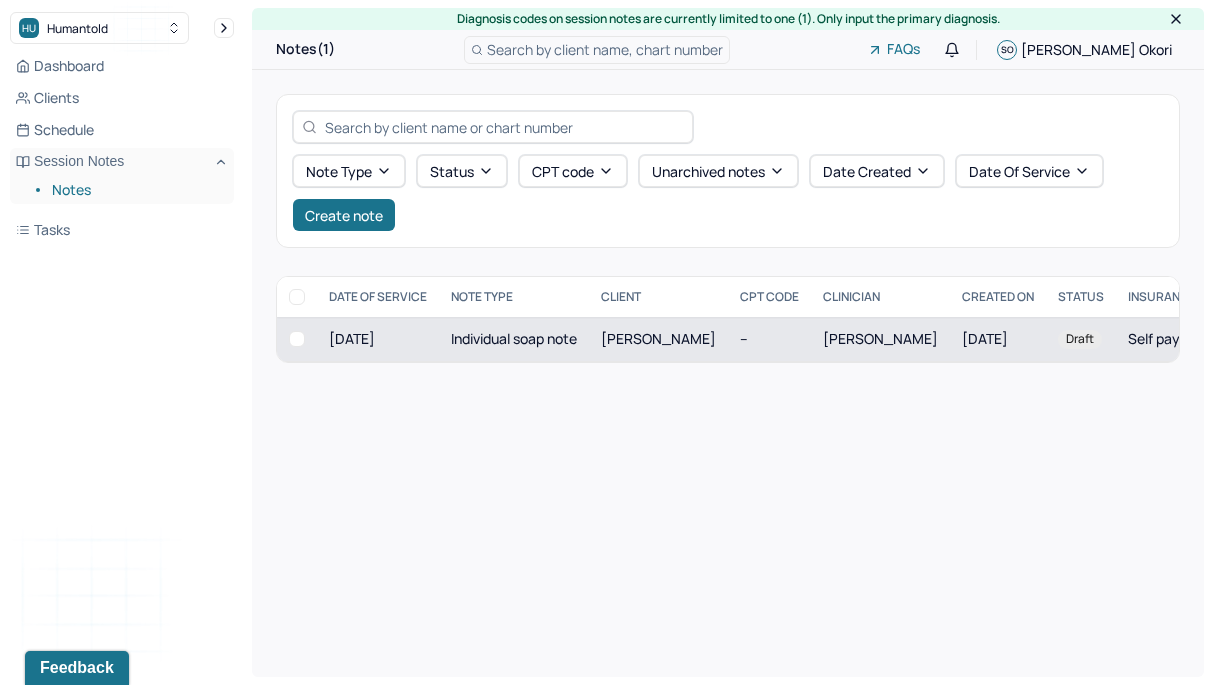 click on "Individual soap note" at bounding box center (514, 339) 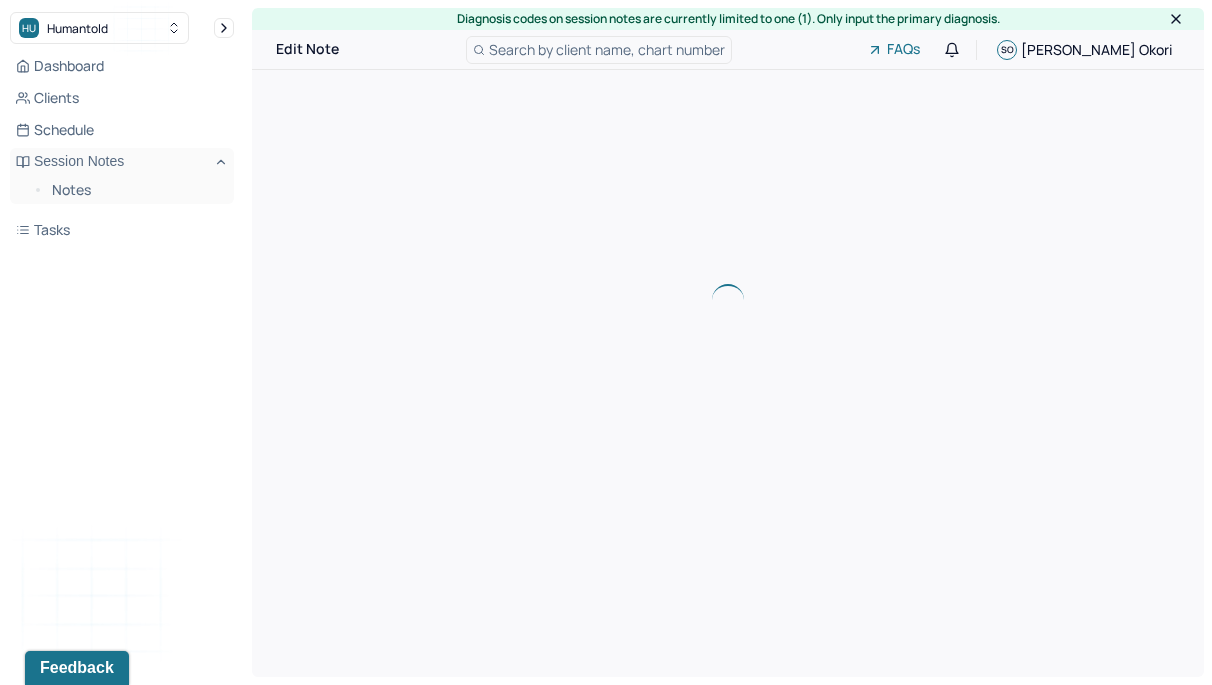 click at bounding box center (728, 299) 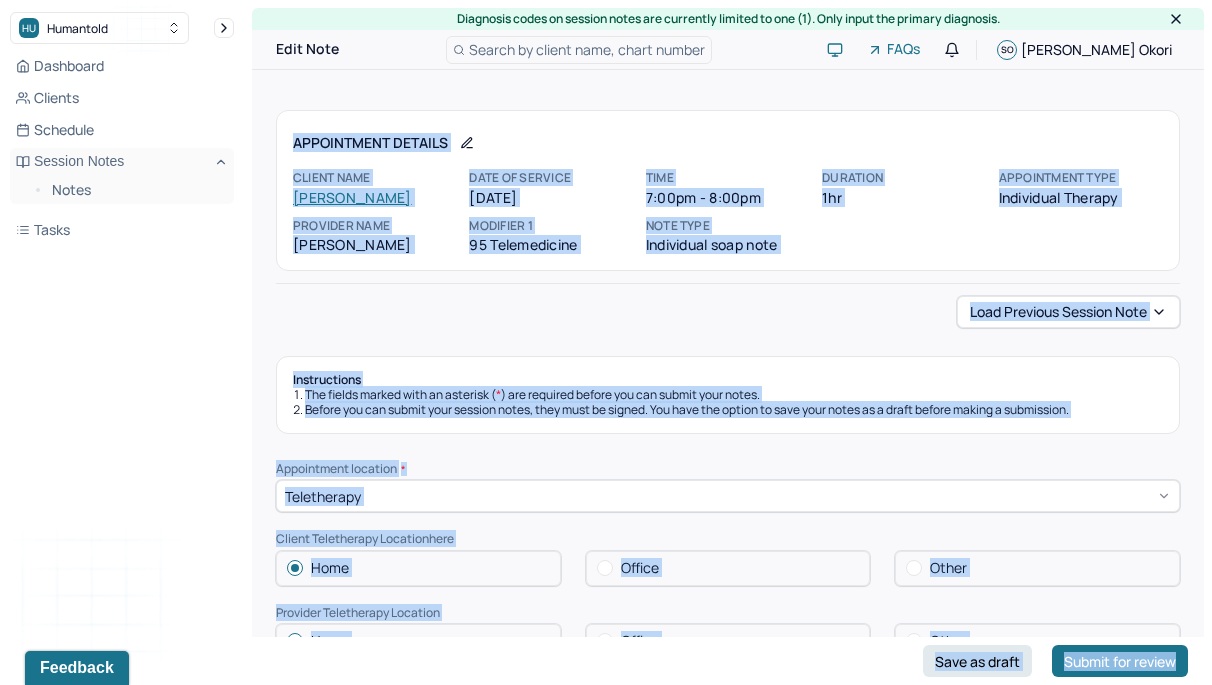 click on "Load previous session note" at bounding box center (728, 312) 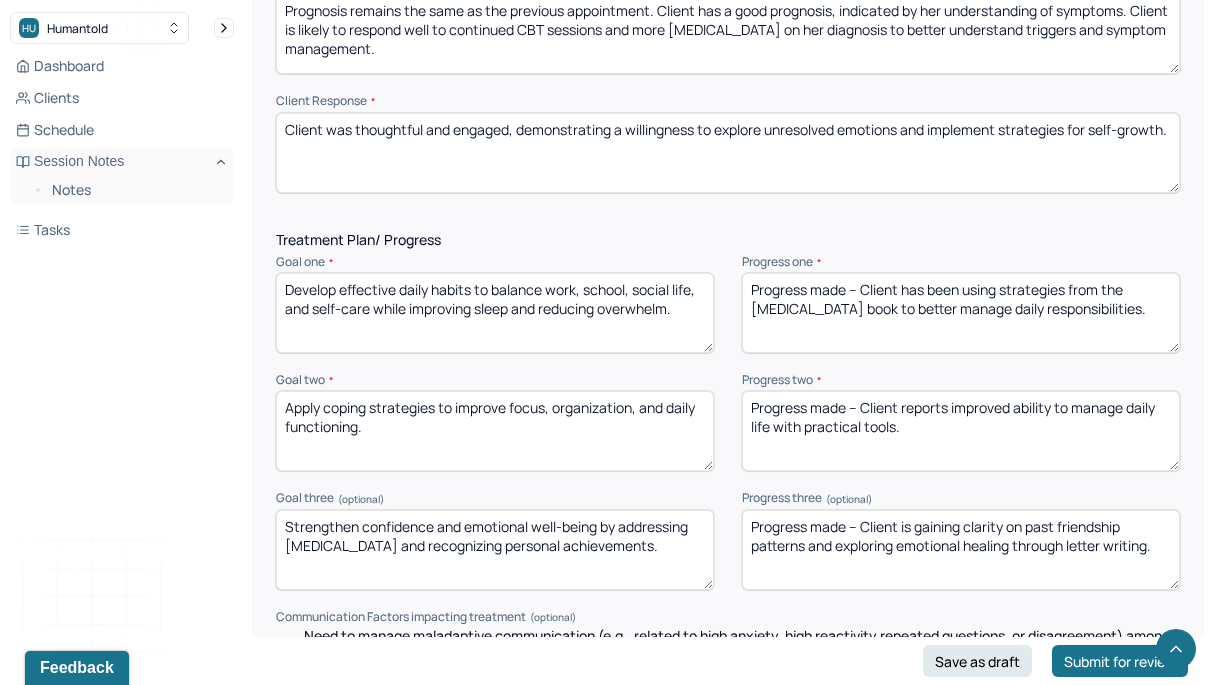 scroll, scrollTop: 2639, scrollLeft: 0, axis: vertical 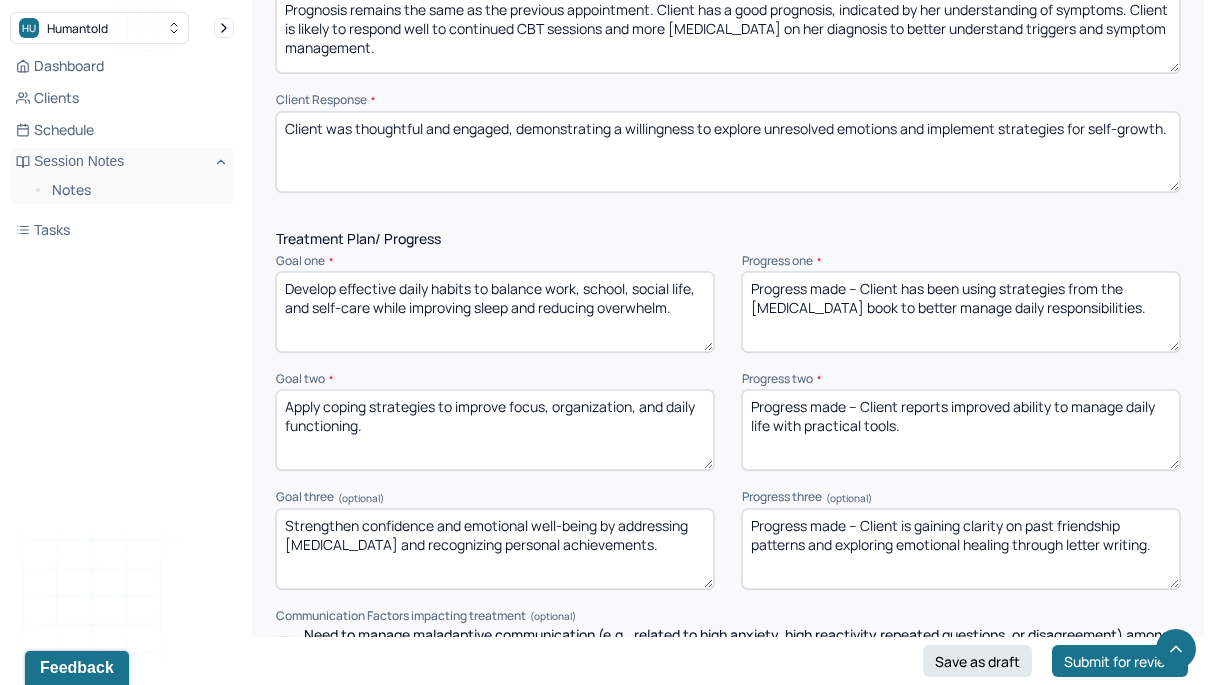 click on "Develop effective daily habits to balance work, school, social life, and self-care while improving sleep and reducing overwhelm." at bounding box center (495, 312) 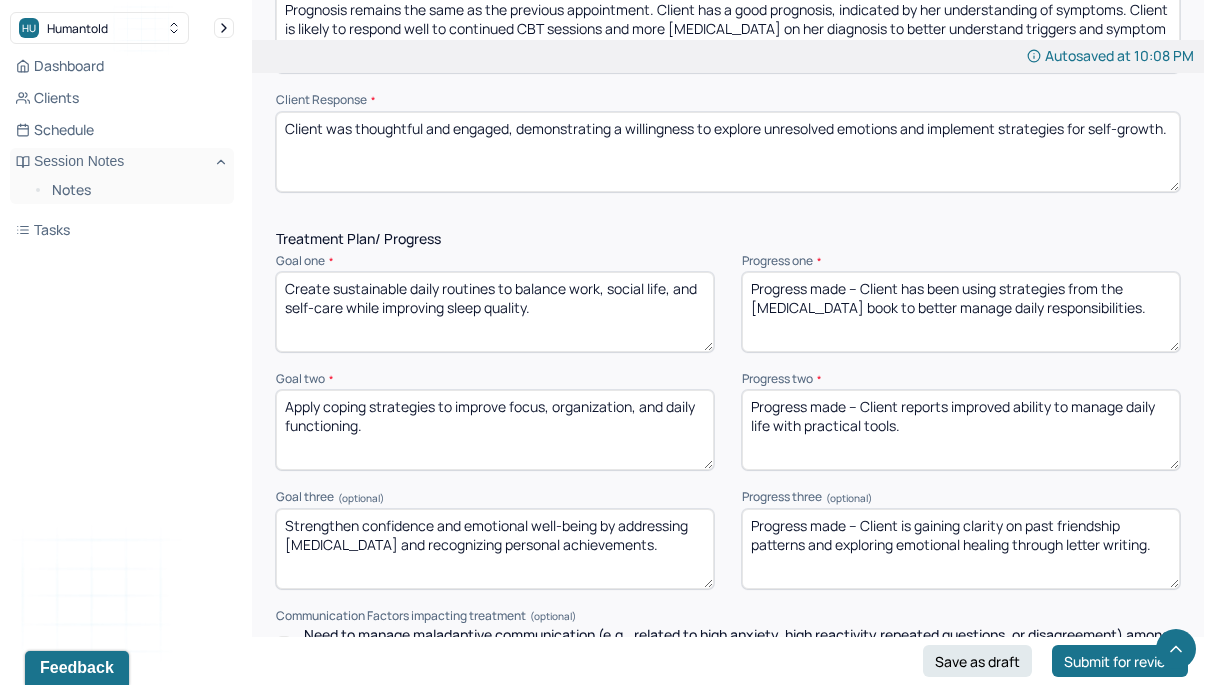 type on "Create sustainable daily routines to balance work, social life, and self-care while improving sleep quality." 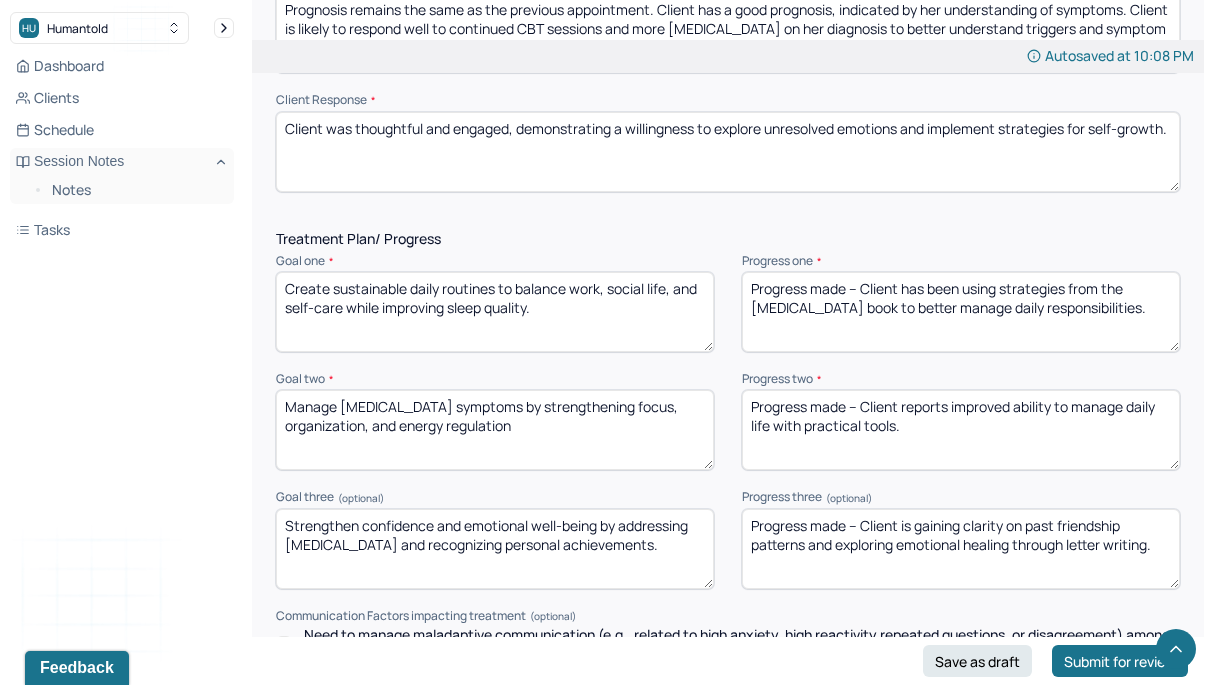 type on "Manage [MEDICAL_DATA] symptoms by strengthening focus, organization, and energy regulation" 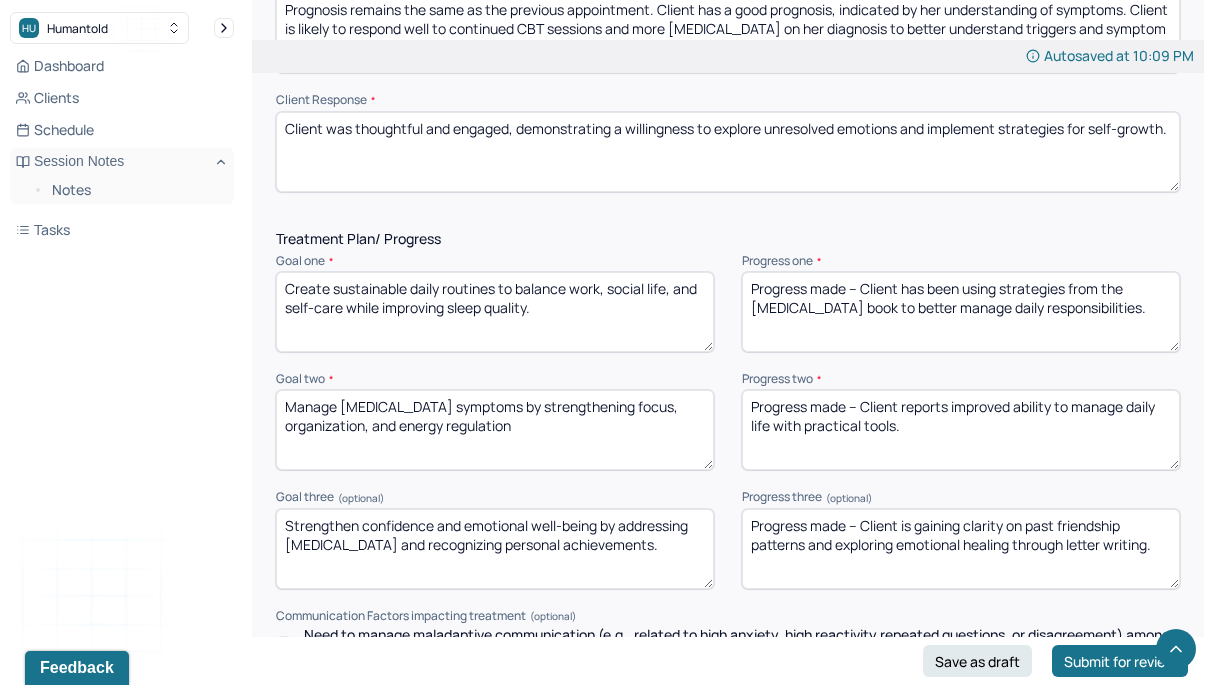 click on "Strengthen confidence and emotional well-being by addressing [MEDICAL_DATA] and recognizing personal achievements." at bounding box center (495, 549) 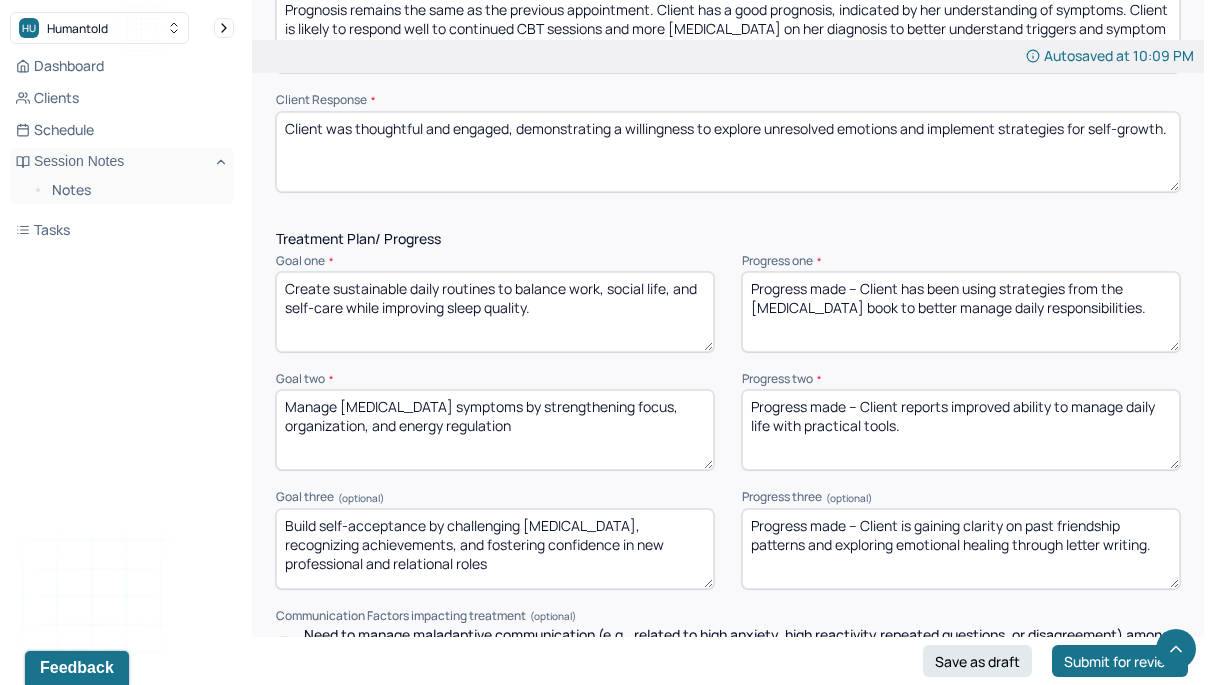 scroll, scrollTop: 0, scrollLeft: 0, axis: both 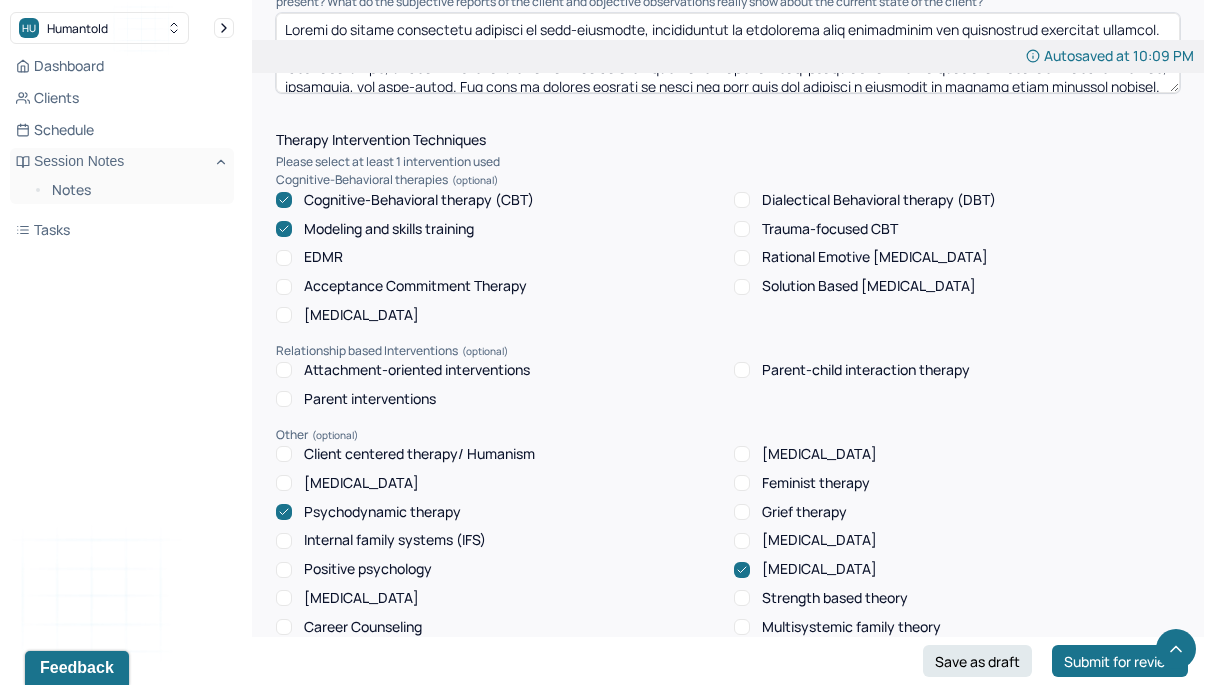 type on "Build self-acceptance by challenging [MEDICAL_DATA], recognizing achievements, and fostering confidence in new professional and relational roles" 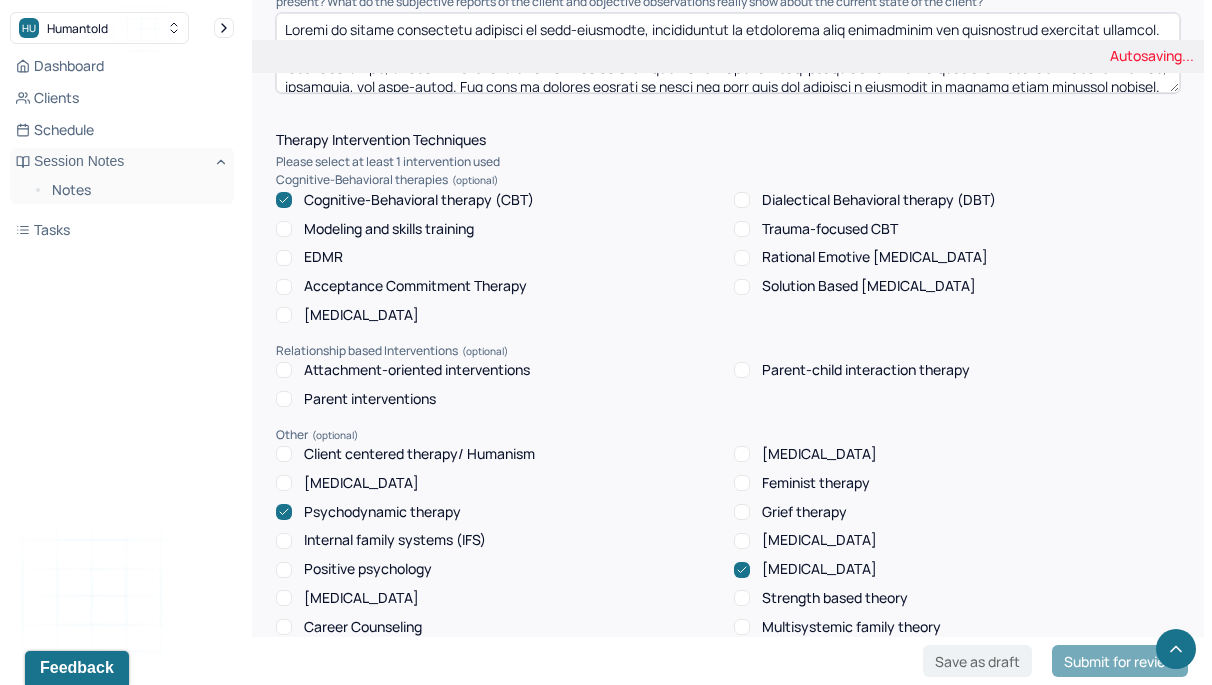 click on "[MEDICAL_DATA]" at bounding box center [347, 315] 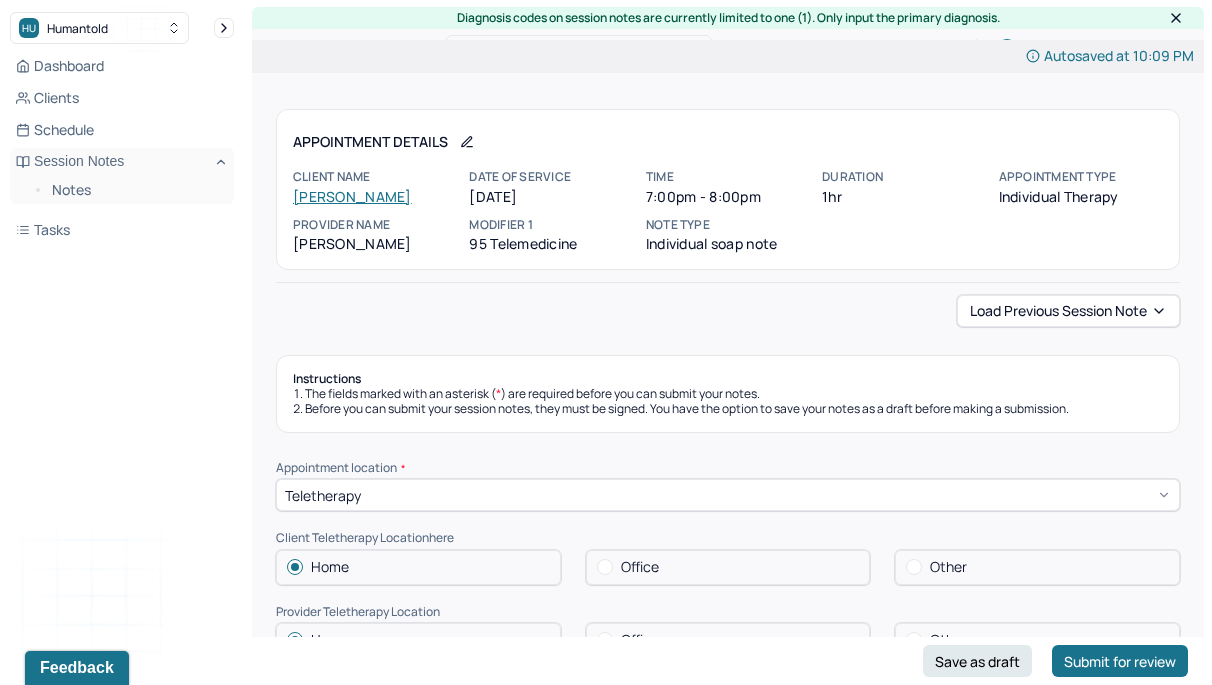 scroll, scrollTop: 0, scrollLeft: 0, axis: both 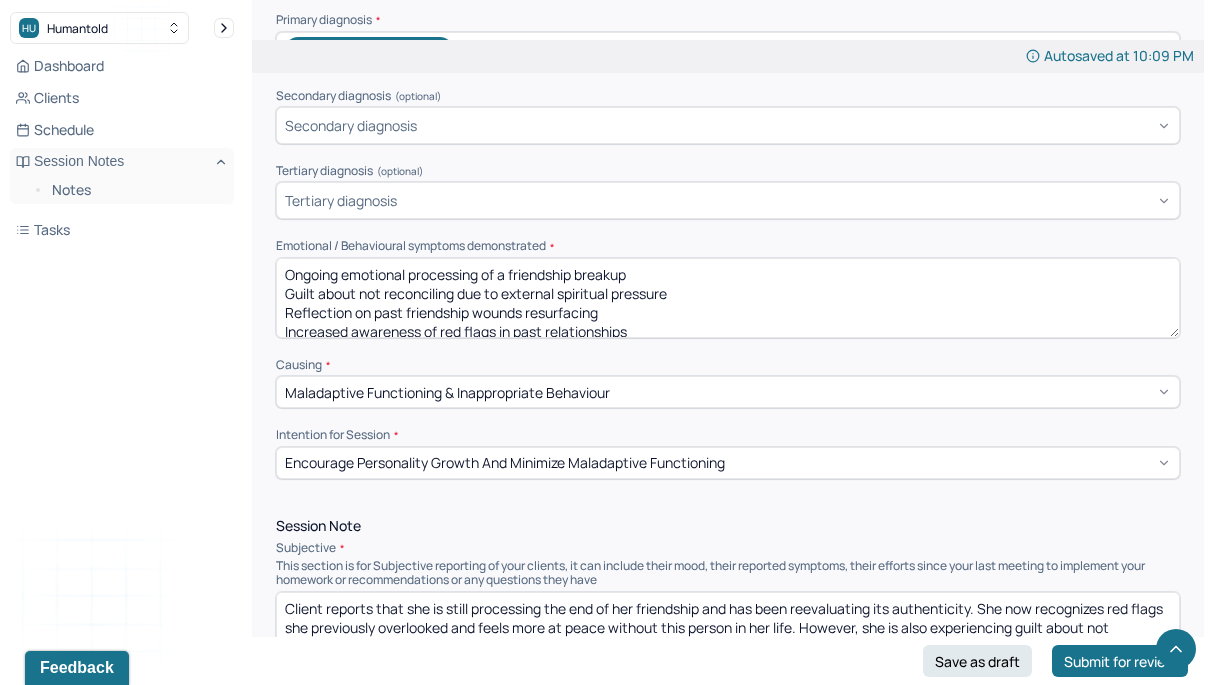 click on "Ongoing emotional processing of a friendship breakup
Guilt about not reconciling due to external spiritual pressure
Reflection on past friendship wounds resurfacing
Increased awareness of red flags in past relationships
Improved daily management with [MEDICAL_DATA]-related tools" at bounding box center (728, 298) 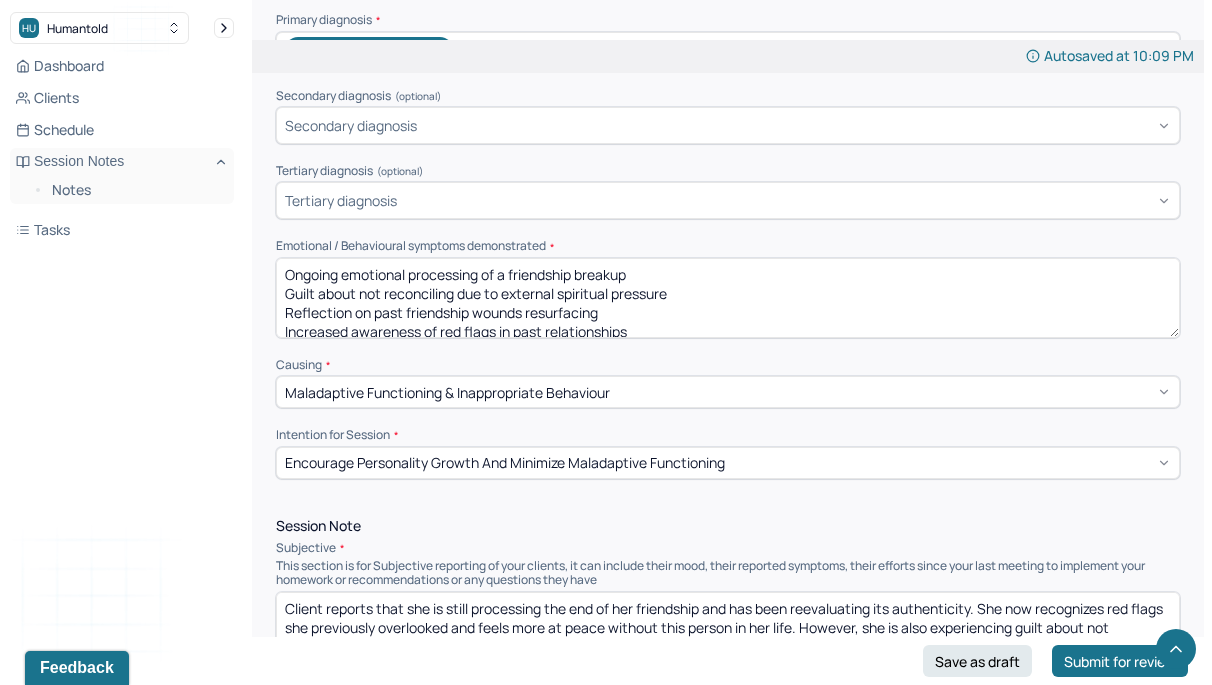 paste on "Increased joy and positive outlook
Occasional anxiety about things falling apart
Perfectionistic thinking
Desire for emotional security in relationships" 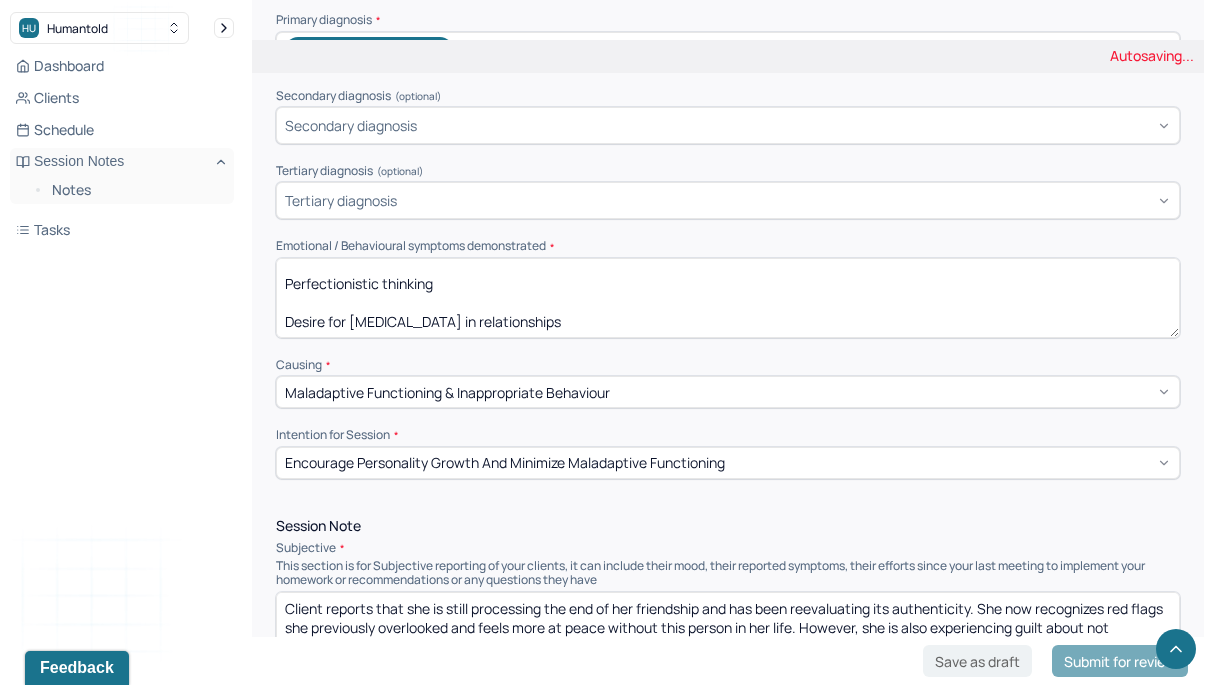 scroll, scrollTop: 104, scrollLeft: 0, axis: vertical 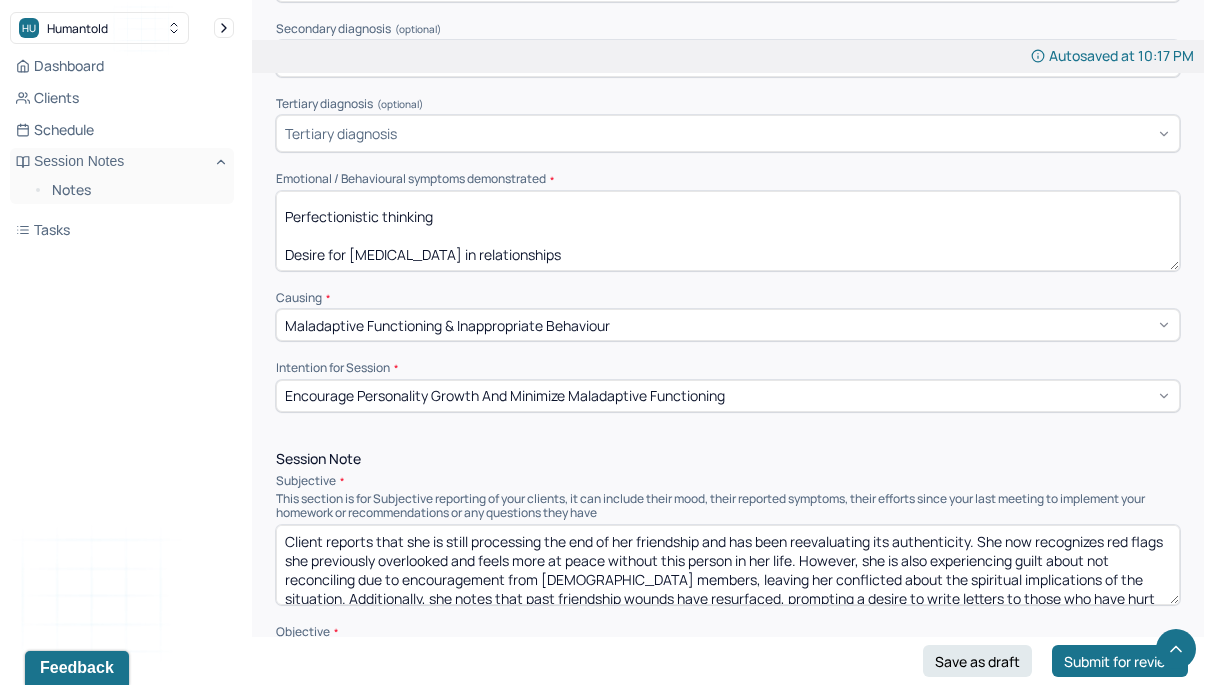 click on "Appointment location * Teletherapy Client Teletherapy Location here Home Office Other Provider Teletherapy Location Home Office Other Consent was received for the teletherapy session The teletherapy session was conducted via video Primary diagnosis * F43.20 ADJUSTMENT DISORDER UNSPECIFIED Secondary diagnosis (optional) Secondary diagnosis Tertiary diagnosis (optional) Tertiary diagnosis Emotional / Behavioural symptoms demonstrated * Increased joy and positive outlook
Occasional anxiety about things falling apart
Perfectionistic thinking
Desire for emotional security in relationships
Causing * Maladaptive Functioning & Inappropriate Behaviour Intention for Session * Encourage personality growth and minimize maladaptive functioning" at bounding box center (728, 38) 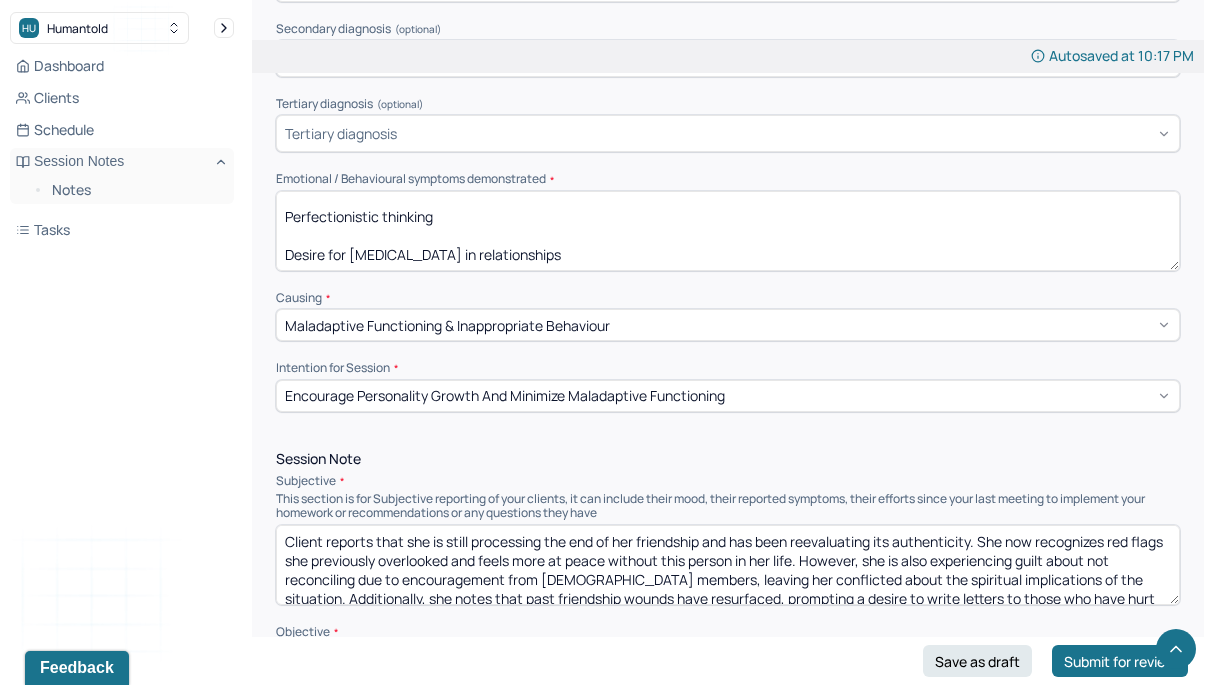 scroll, scrollTop: 66, scrollLeft: 0, axis: vertical 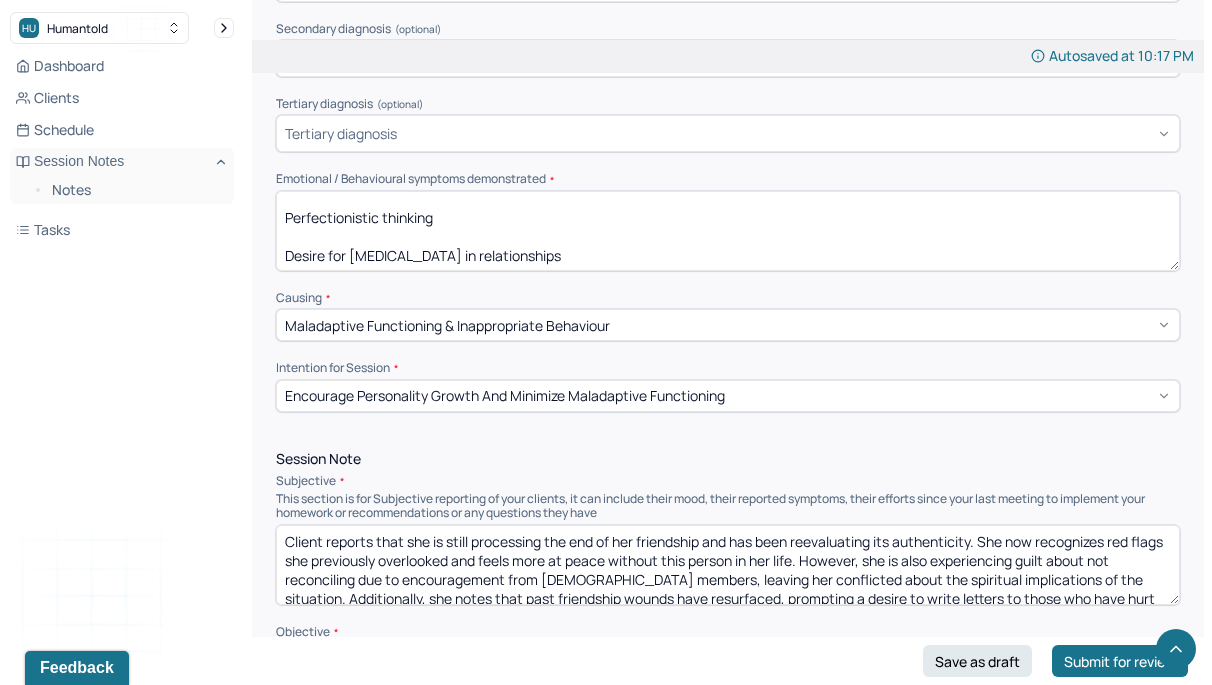 click on "Increased joy and positive outlook
Occasional anxiety about things falling apart
Perfectionistic thinking
Desire for emotional security in relationships" at bounding box center [728, 231] 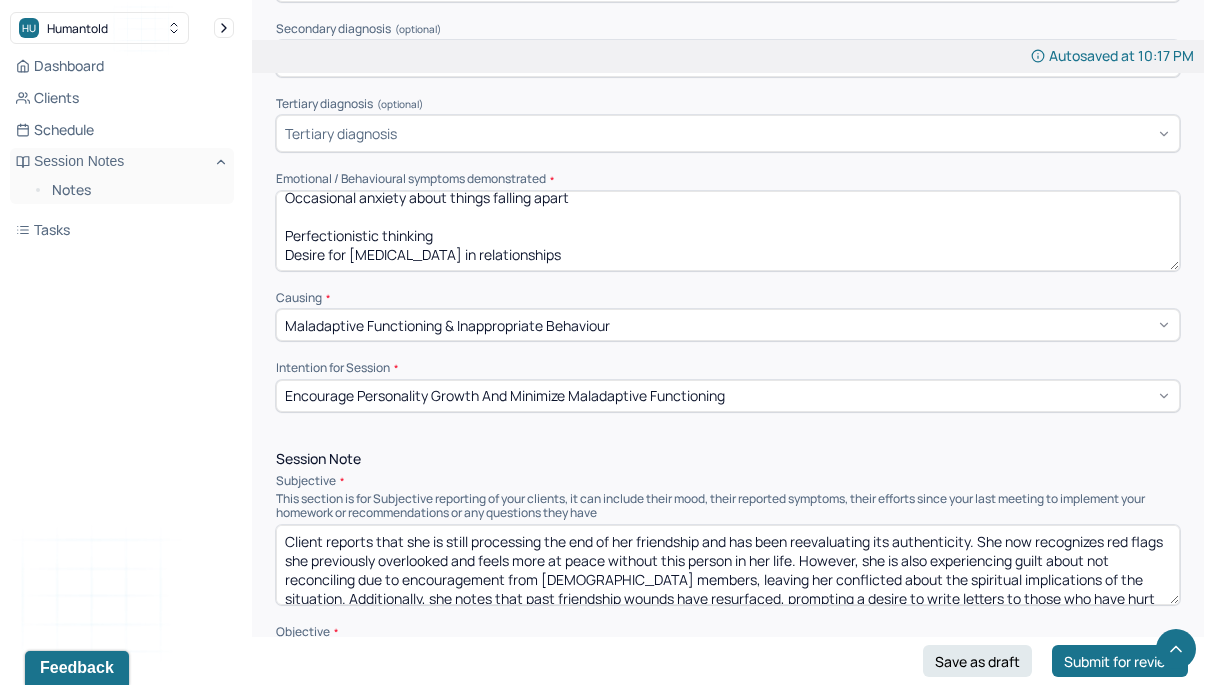 scroll, scrollTop: 47, scrollLeft: 0, axis: vertical 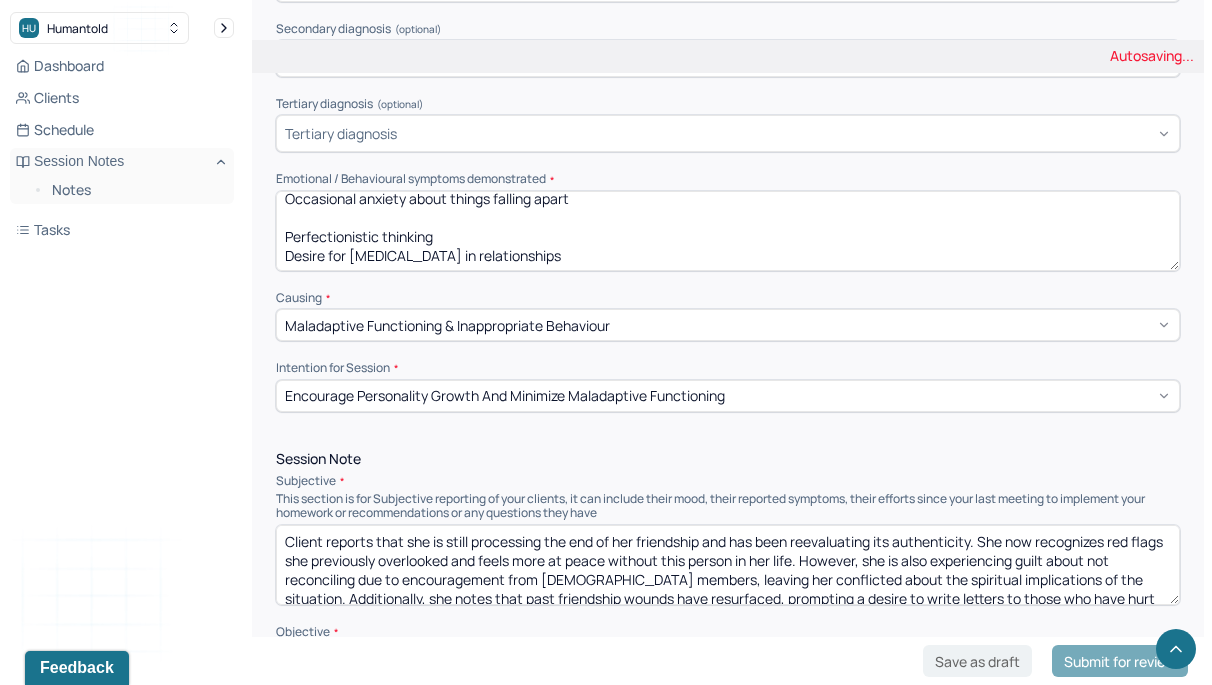 click on "Increased joy and positive outlook
Occasional anxiety about things falling apart
Perfectionistic thinking
Desire for emotional security in relationships" at bounding box center (728, 231) 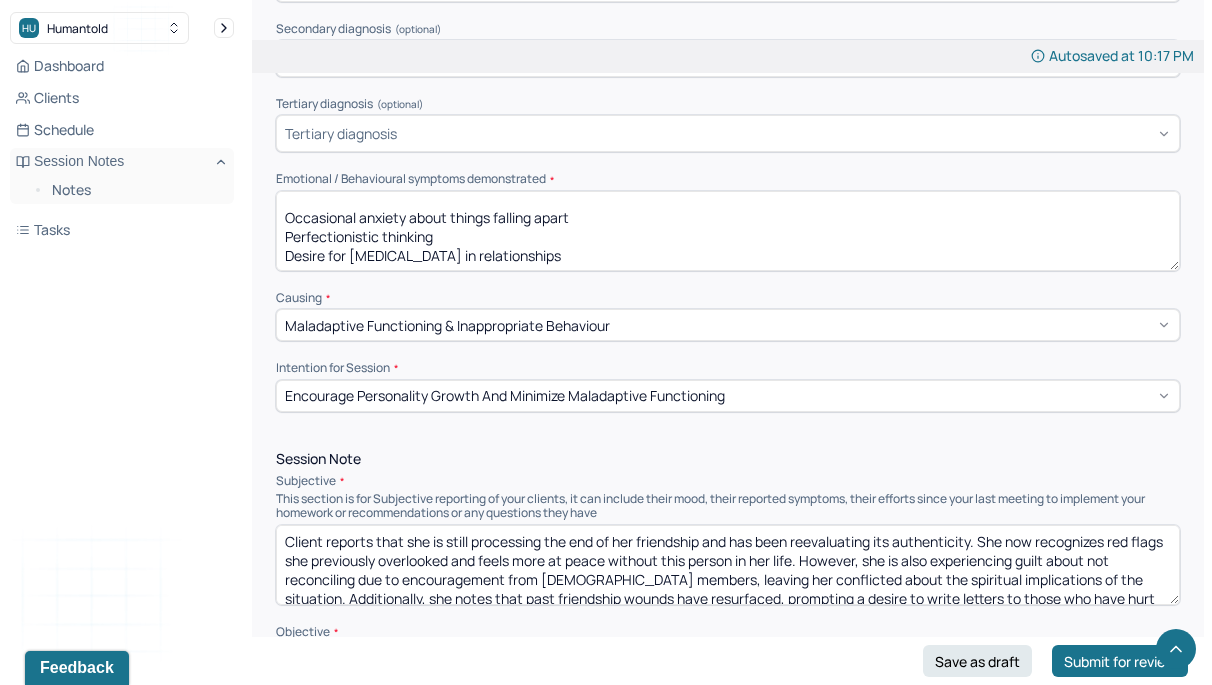 scroll, scrollTop: 5, scrollLeft: 0, axis: vertical 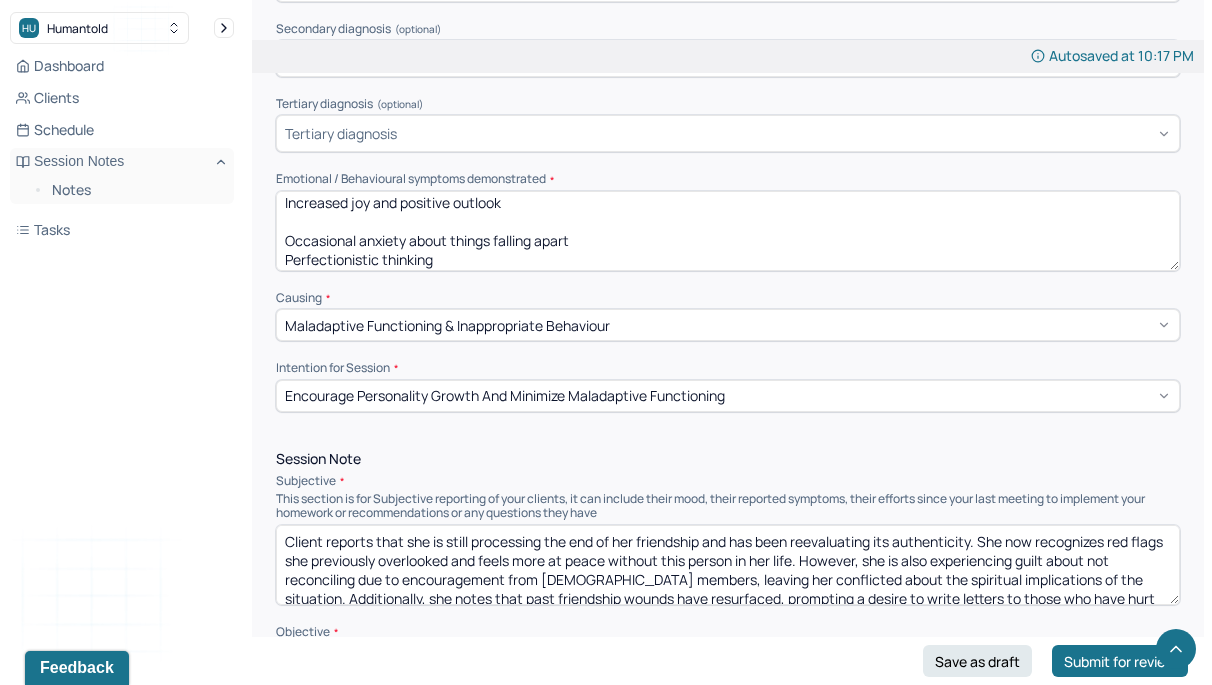 click on "Increased joy and positive outlook
Occasional anxiety about things falling apart
Perfectionistic thinking
Desire for emotional security in relationships" at bounding box center (728, 231) 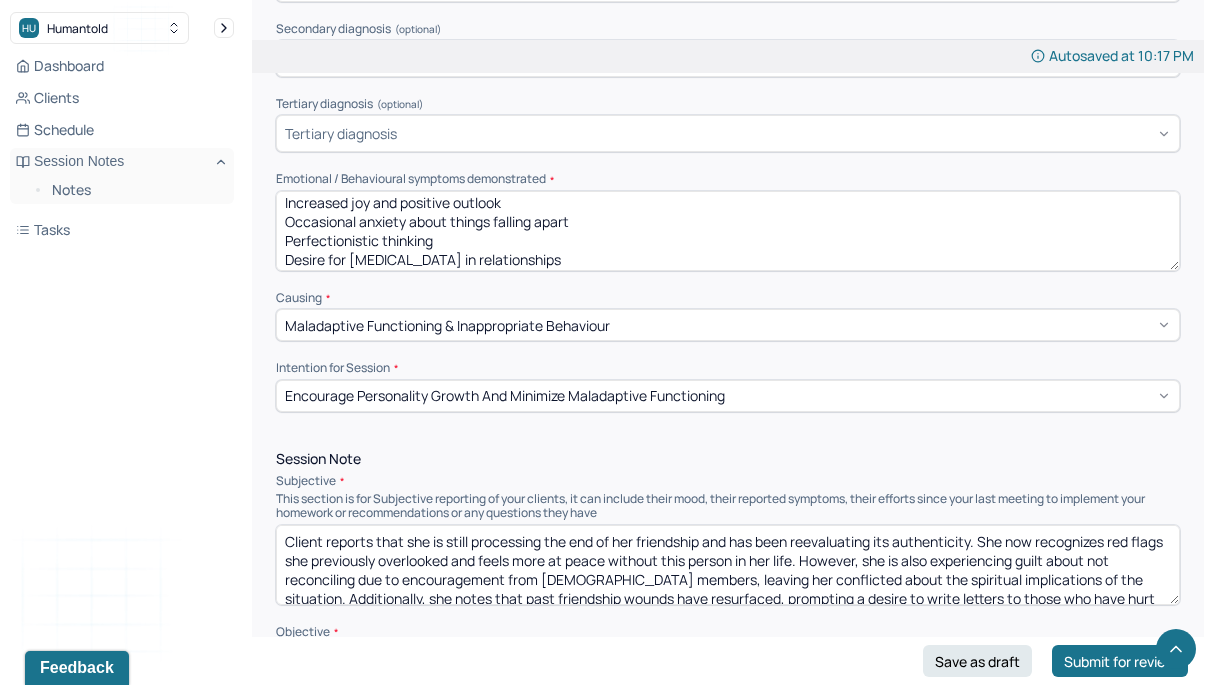 scroll, scrollTop: 0, scrollLeft: 0, axis: both 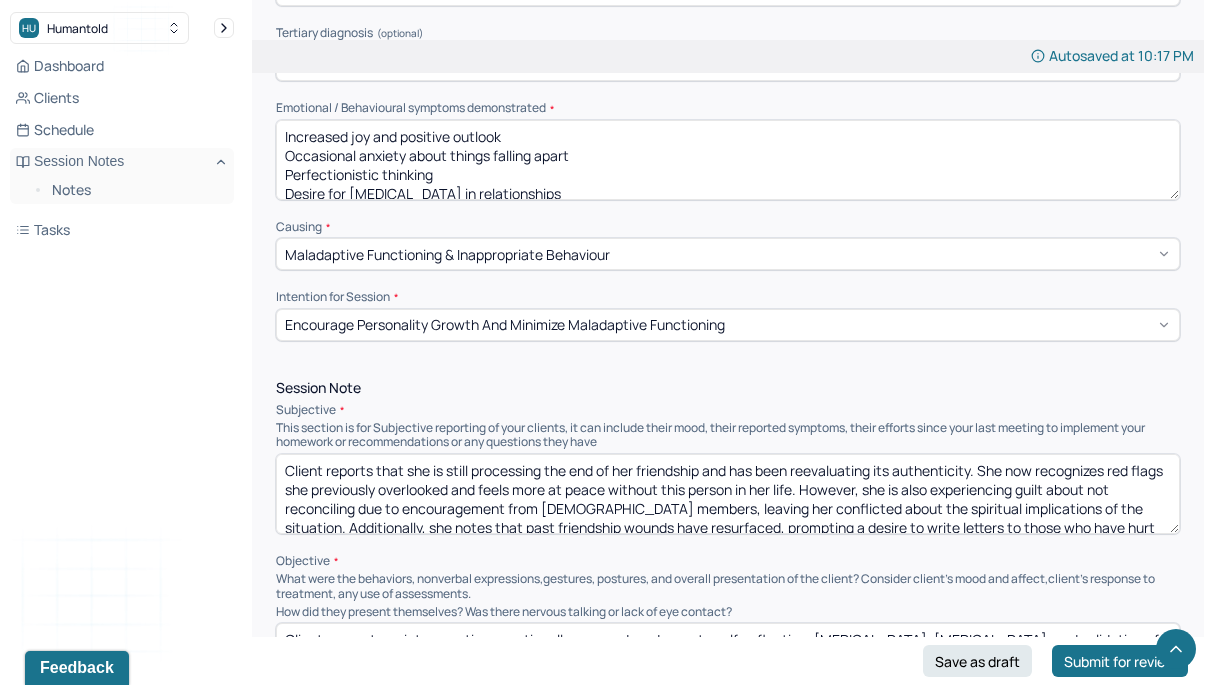 type on "Increased joy and positive outlook
Occasional anxiety about things falling apart
Perfectionistic thinking
Desire for emotional security in relationships" 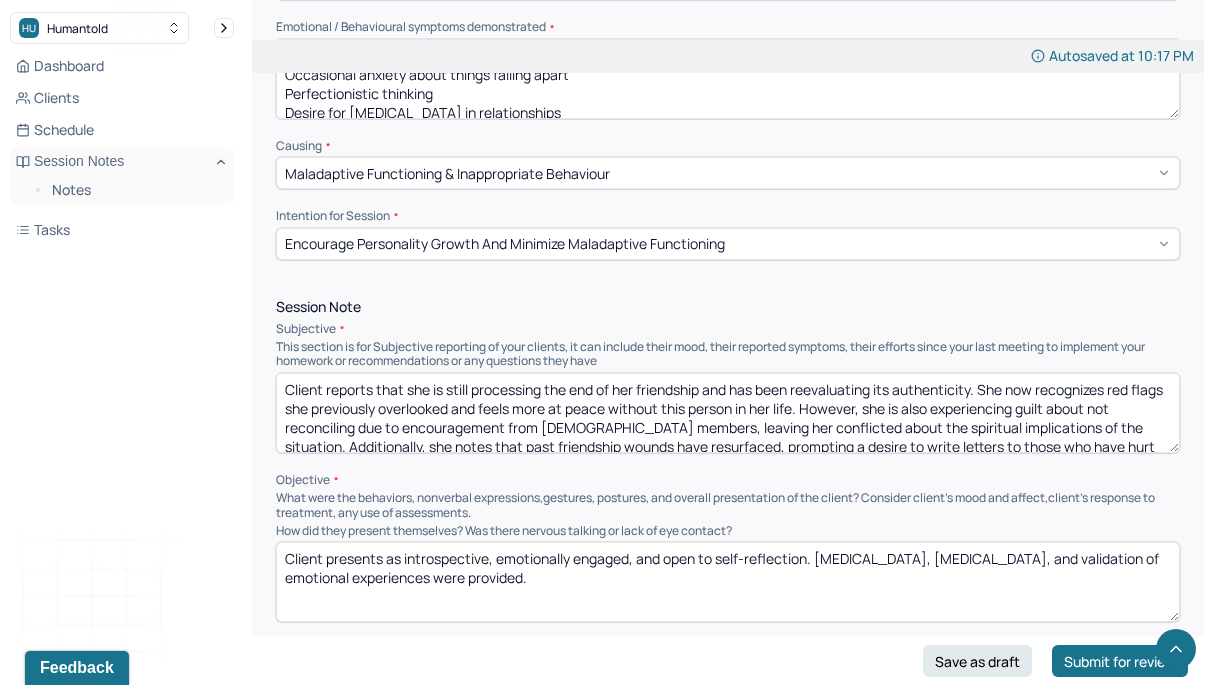 scroll, scrollTop: 973, scrollLeft: 0, axis: vertical 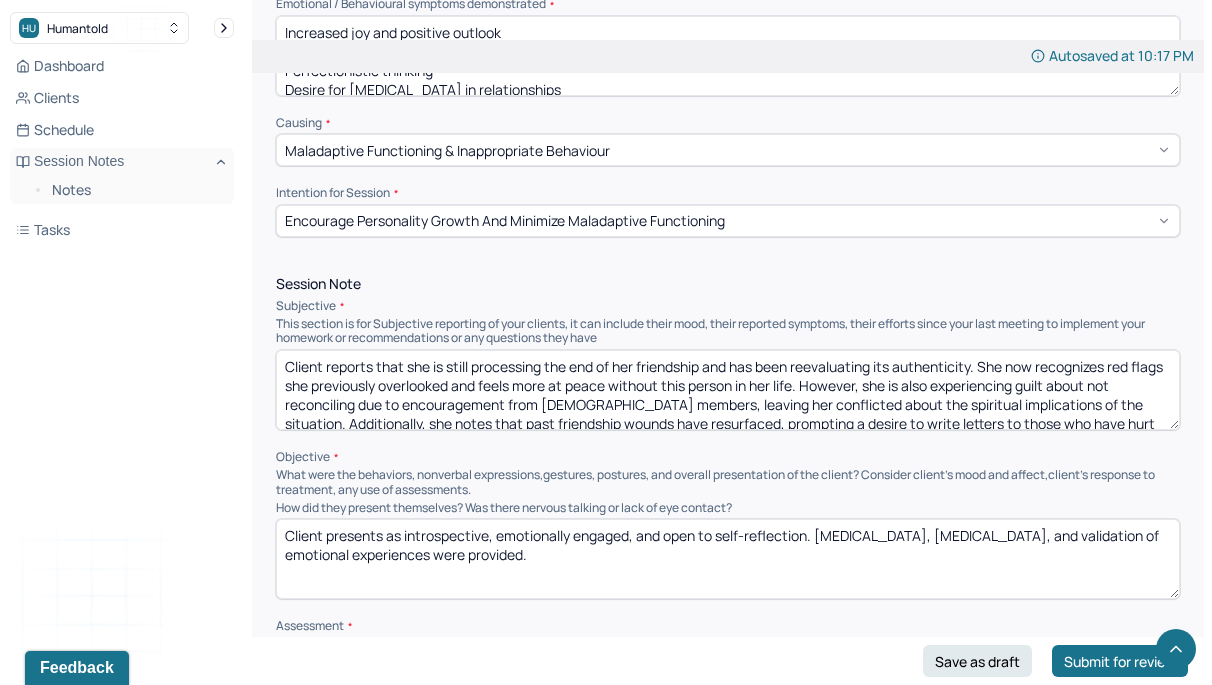 click on "Client reports that she is still processing the end of her friendship and has been reevaluating its authenticity. She now recognizes red flags she previously overlooked and feels more at peace without this person in her life. However, she is also experiencing guilt about not reconciling due to encouragement from [DEMOGRAPHIC_DATA] members, leaving her conflicted about the spiritual implications of the situation. Additionally, she notes that past friendship wounds have resurfaced, prompting a desire to write letters to those who have hurt her in the past. Client is still navigating complex emotions around these relationships but is open to deeper self-exploration. She also reports that the [MEDICAL_DATA] book she received has helped her manage daily responsibilities more effectively." at bounding box center (728, 390) 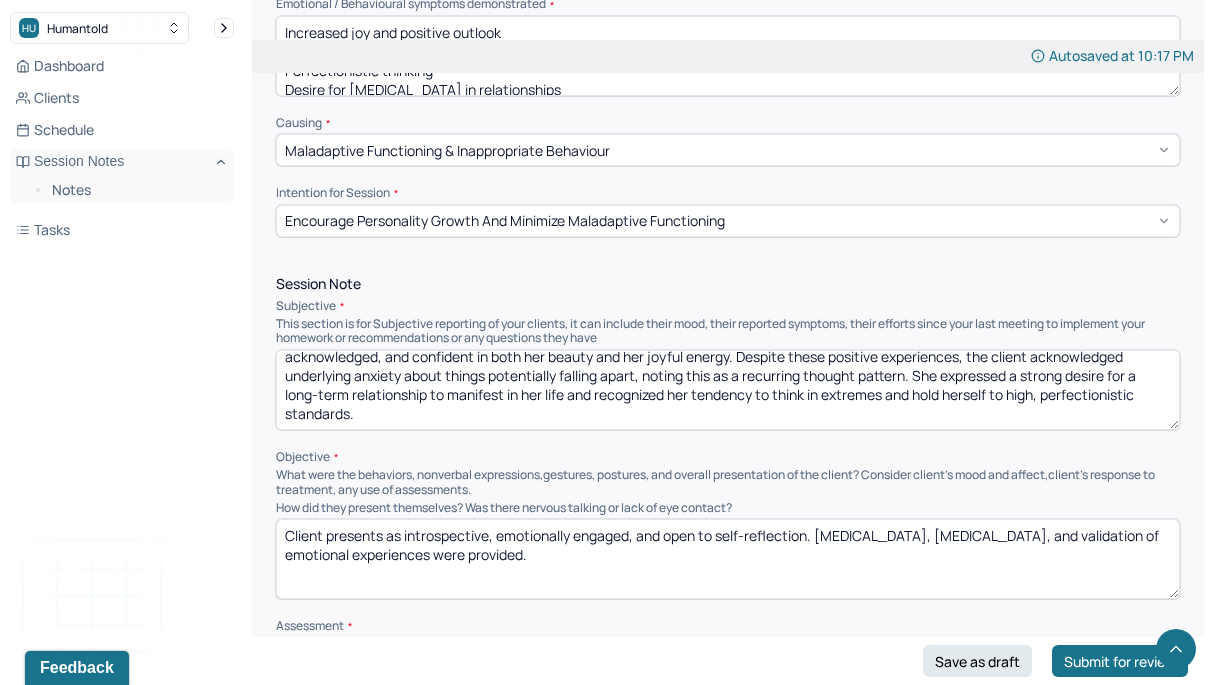 scroll, scrollTop: 66, scrollLeft: 0, axis: vertical 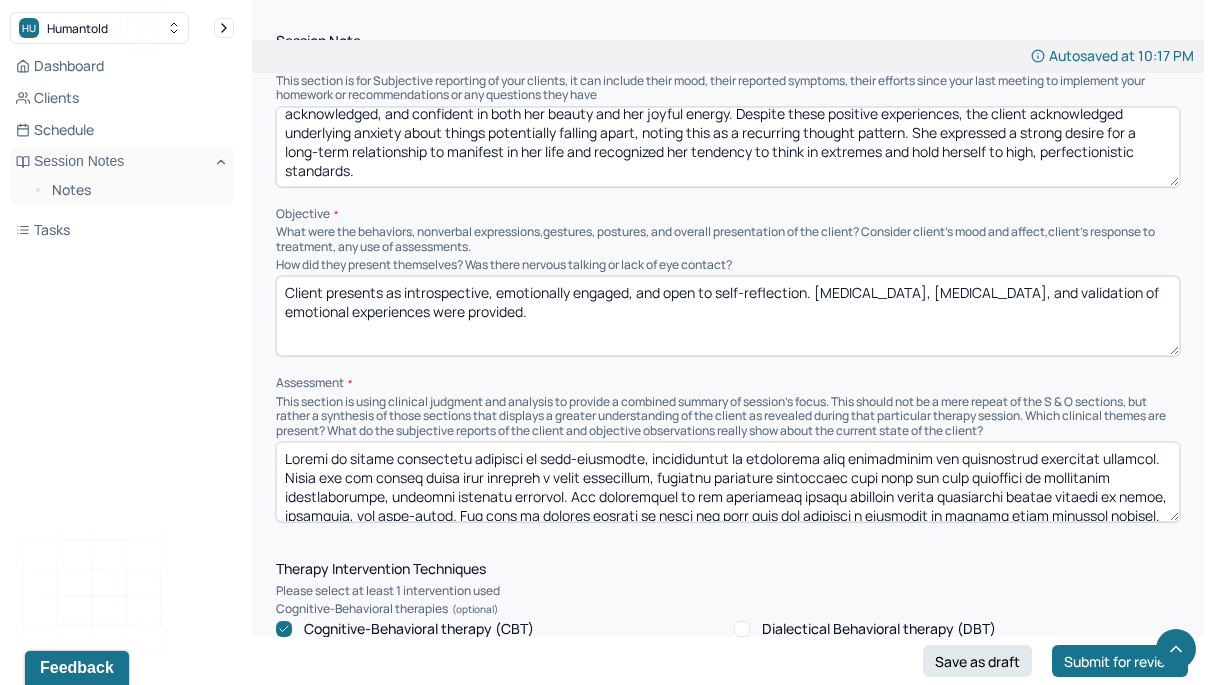 type on "Client reflected on her past week, sharing highlights of joyful moments and recognizing her intentional efforts to cultivate positivity and embrace living more openly. She described a recent experience attending a concert with a friend, which left her feeling affirmed, acknowledged, and confident in both her beauty and her joyful energy. Despite these positive experiences, the client acknowledged underlying anxiety about things potentially falling apart, noting this as a recurring thought pattern. She expressed a strong desire for a long-term relationship to manifest in her life and recognized her tendency to think in extremes and hold herself to high, perfectionistic standards." 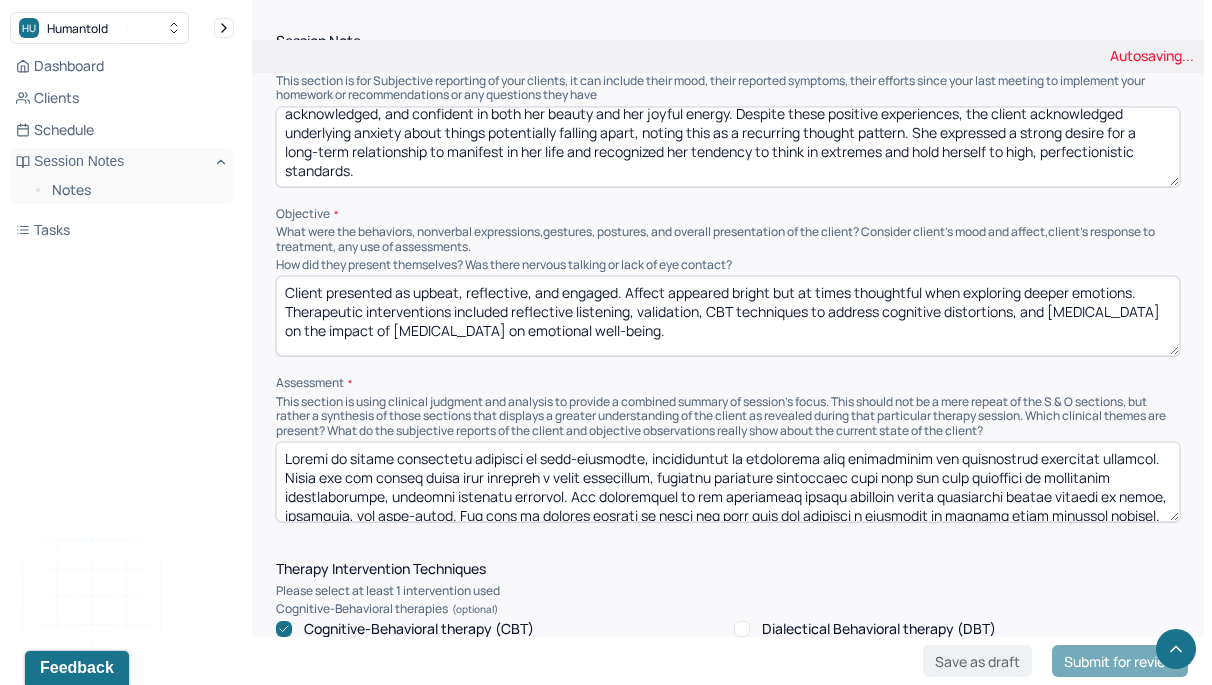 scroll, scrollTop: 46, scrollLeft: 0, axis: vertical 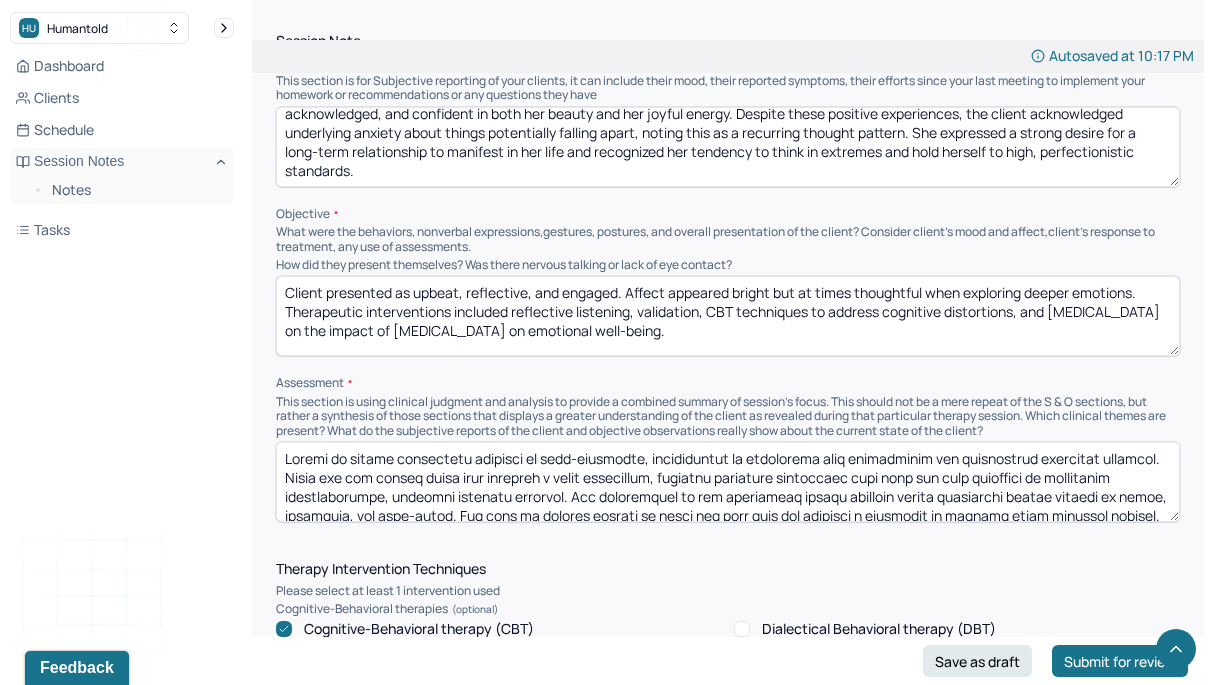 type on "Client presented as upbeat, reflective, and engaged. Affect appeared bright but at times thoughtful when exploring deeper emotions. Therapeutic interventions included reflective listening, validation, CBT techniques to address cognitive distortions, and psychoeducation on the impact of perfectionism on emotional well-being." 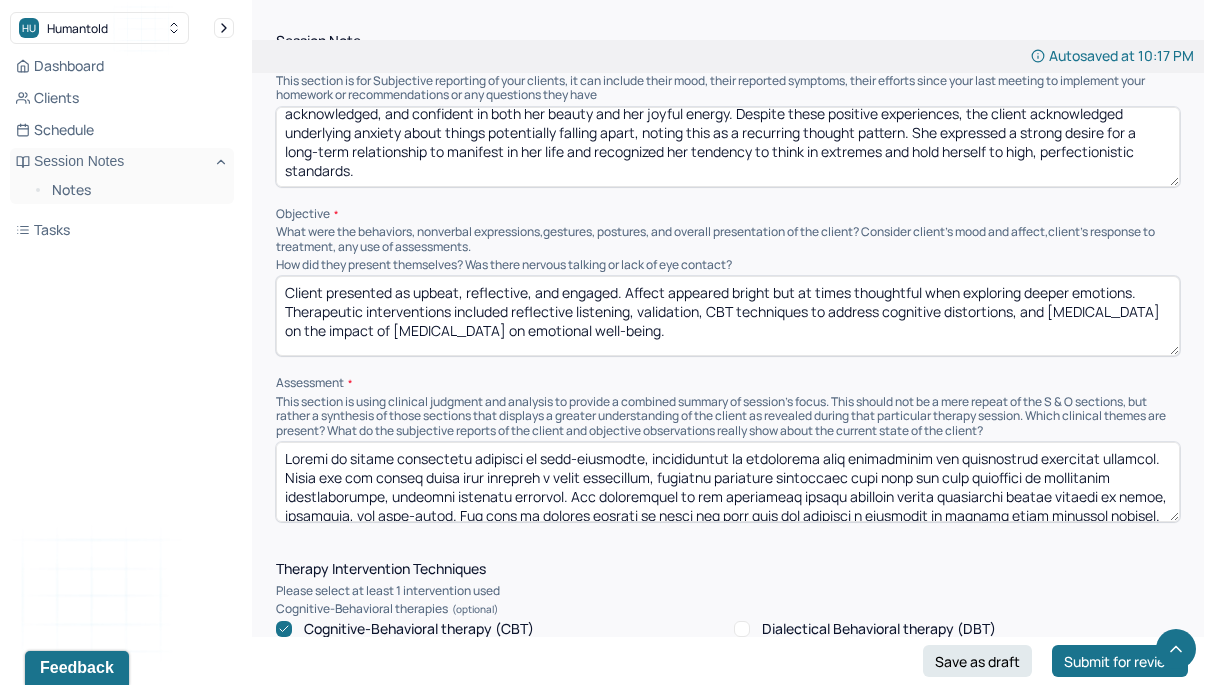 click at bounding box center [728, 482] 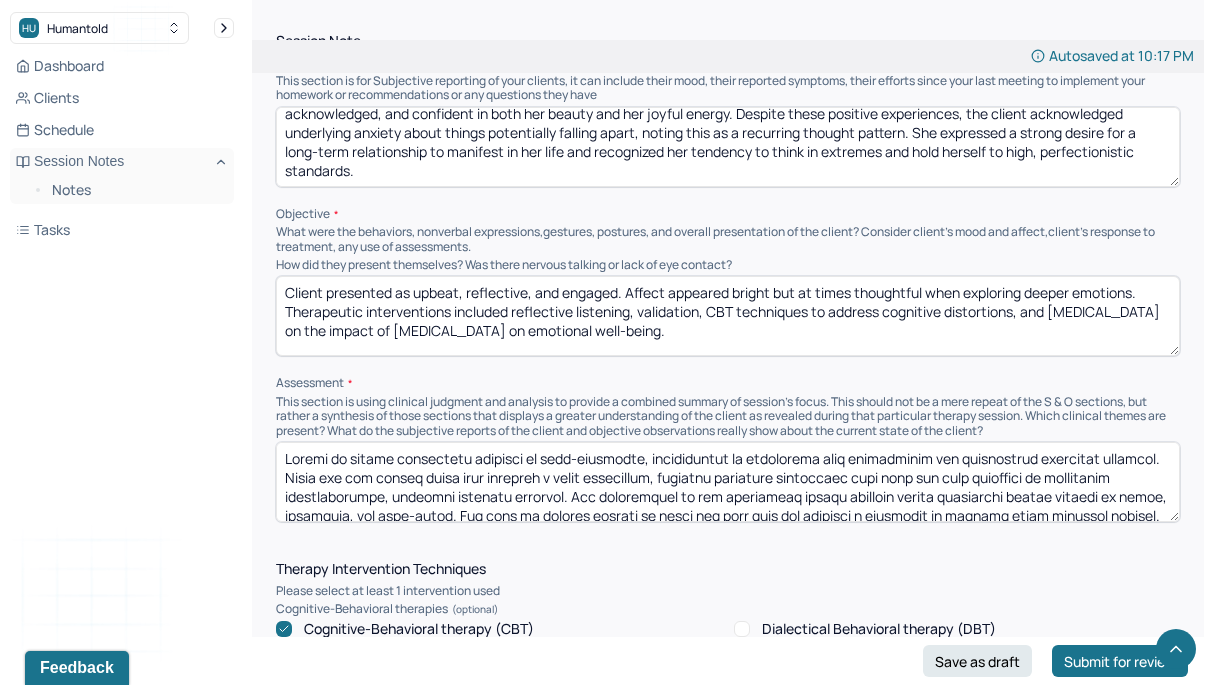 paste on "demonstrating progress in cultivating joy and practicing gratitude, which is contributing to an increase in positive affect and overall outlook. However, residual anxiety about potential future disruptions and the desire for emotional security continue to emerge, reflecting patterns of perfectionism and fear of disappointment. Her awareness of these cognitive tendencies is growing, and she is actively working to challenge them. Clinical themes in this session include anxiety management, perfectionism, self-acceptance, and emotional vulnerability. Therapist utilized CBT techniques to explore how perfectionistic standards contribute to anxiety and reinforced strategies for embracing present-moment joy without anticipating failure." 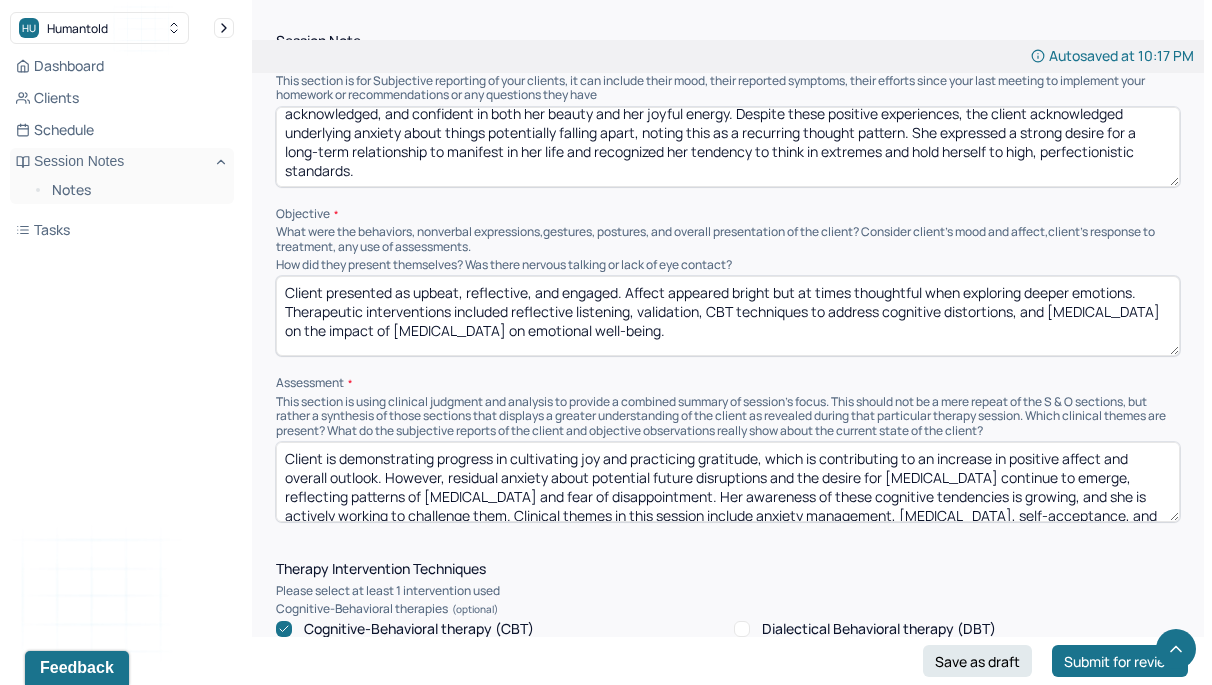 scroll, scrollTop: 79, scrollLeft: 0, axis: vertical 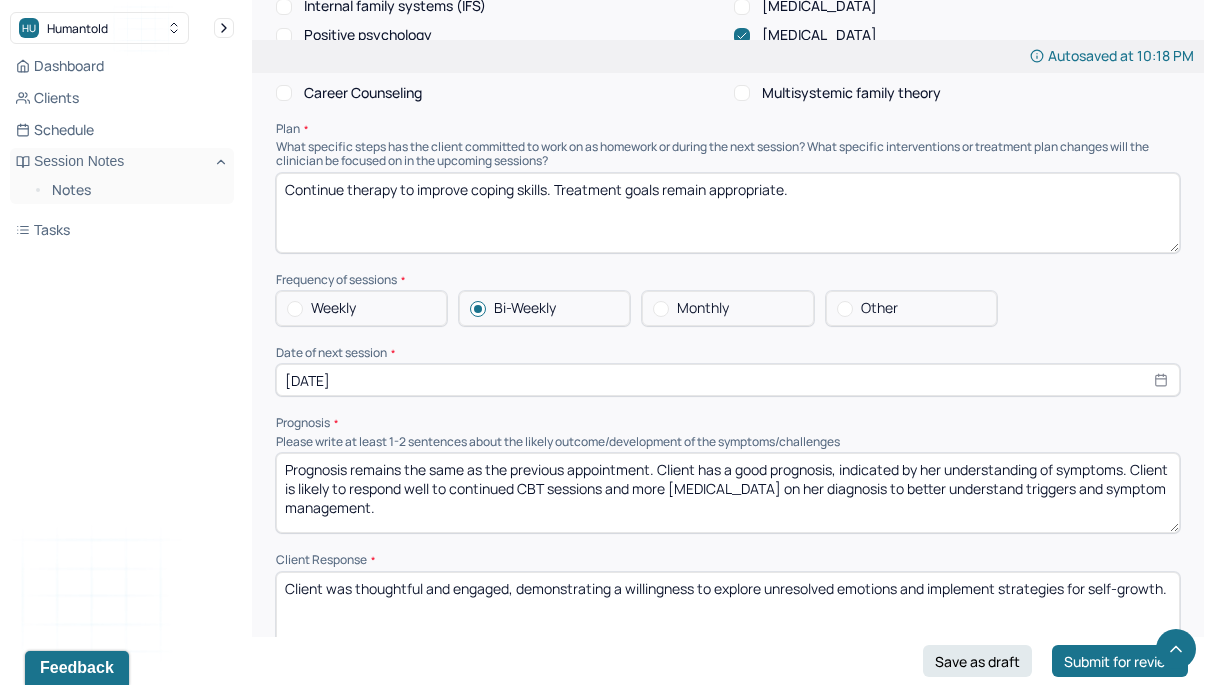 type on "Client is demonstrating progress in cultivating joy and practicing gratitude, which is contributing to an increase in positive affect and overall outlook. However, residual anxiety about potential future disruptions and the desire for emotional security continue to emerge, reflecting patterns of perfectionism and fear of disappointment. Her awareness of these cognitive tendencies is growing, and she is actively working to challenge them. Clinical themes in this session include anxiety management, perfectionism, self-acceptance, and emotional vulnerability. Therapist utilized CBT techniques to explore how perfectionistic standards contribute to anxiety and reinforced strategies for embracing present-moment joy without anticipating failure." 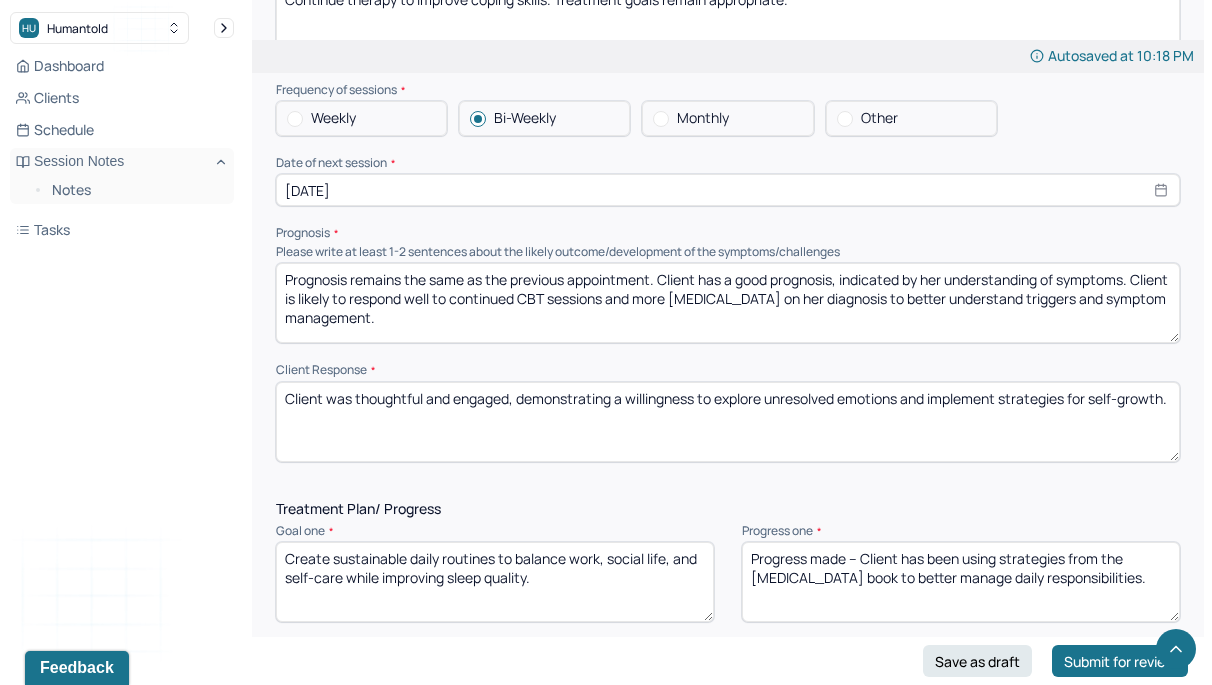 scroll, scrollTop: 2368, scrollLeft: 0, axis: vertical 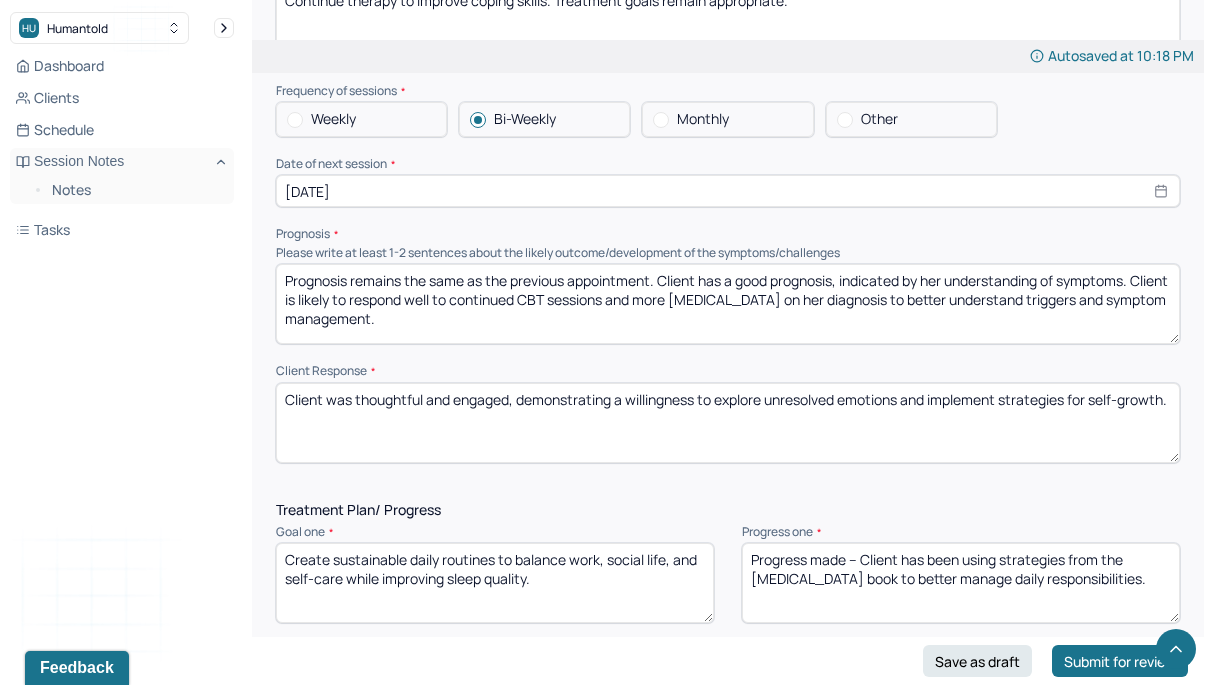 click on "Client was thoughtful and engaged, demonstrating a willingness to explore unresolved emotions and implement strategies for self-growth." at bounding box center (728, 423) 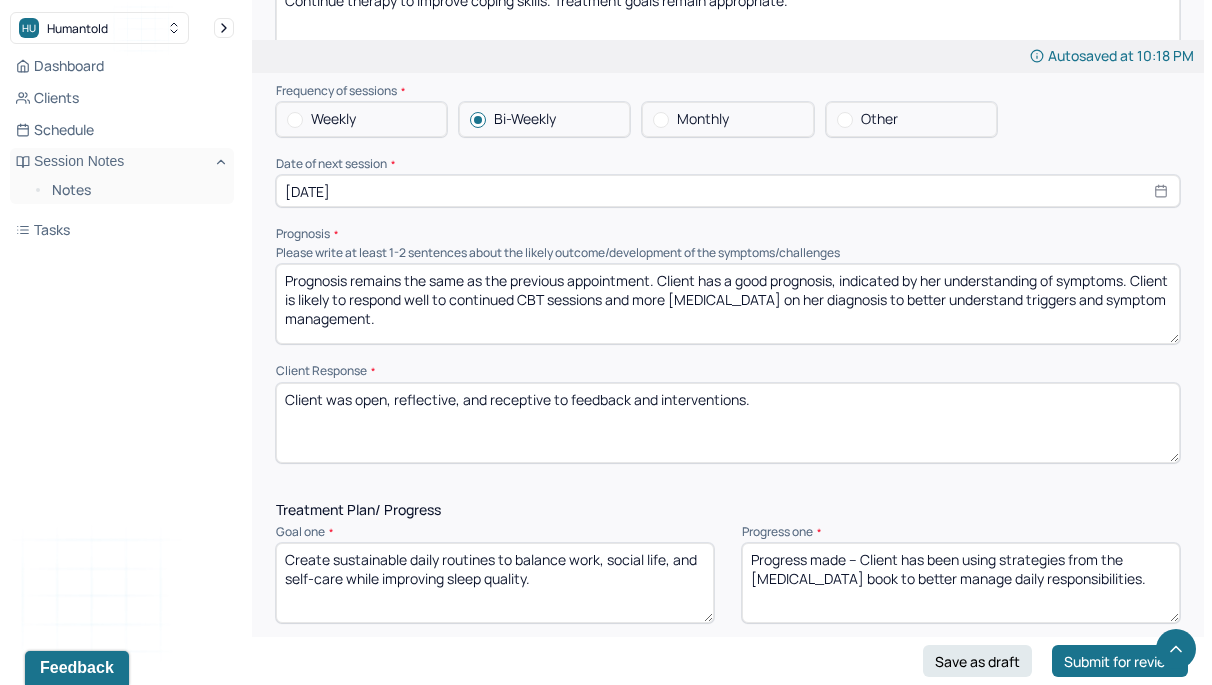 scroll, scrollTop: 9, scrollLeft: 0, axis: vertical 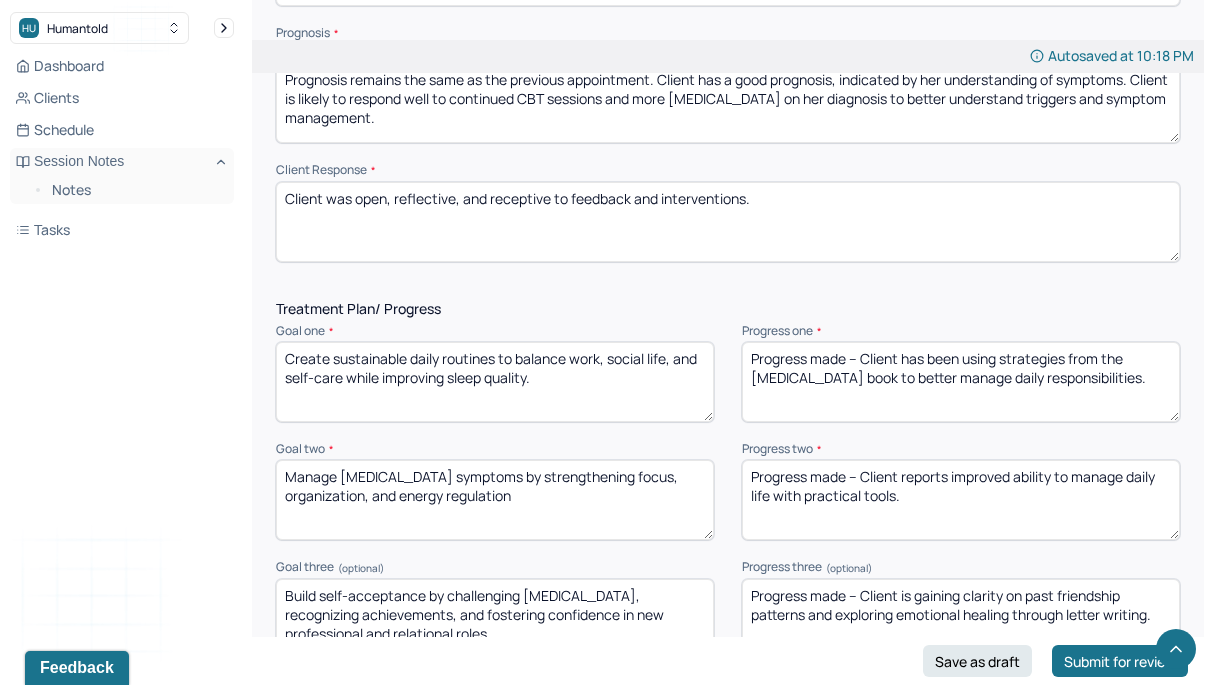 click on "Progress made – Client has been using strategies from the [MEDICAL_DATA] book to better manage daily responsibilities." at bounding box center [961, 382] 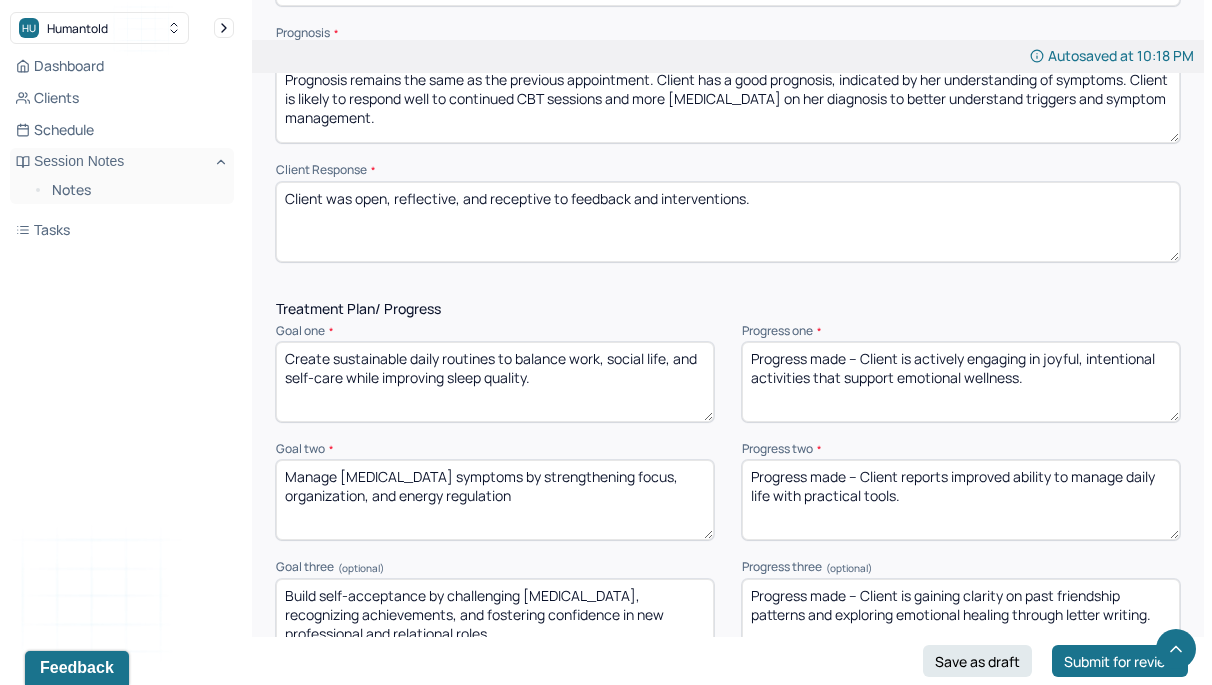 scroll, scrollTop: 47, scrollLeft: 0, axis: vertical 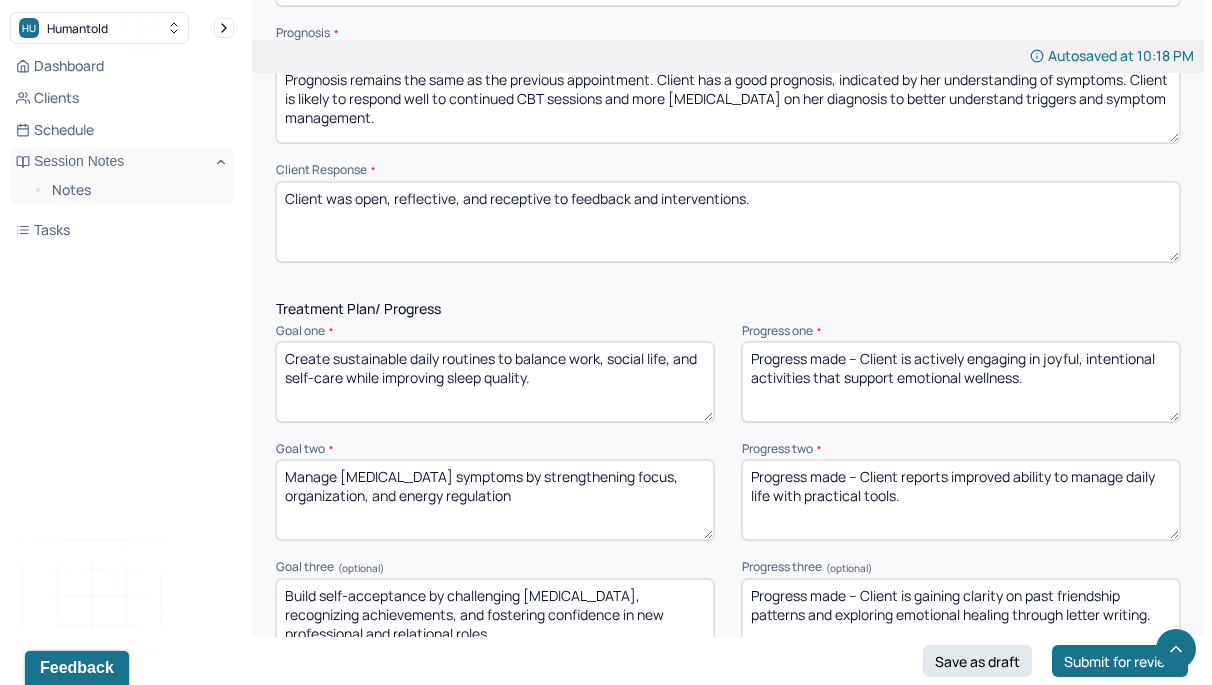 click on "Progress made – Client reports improved ability to manage daily life with practical tools." at bounding box center [961, 500] 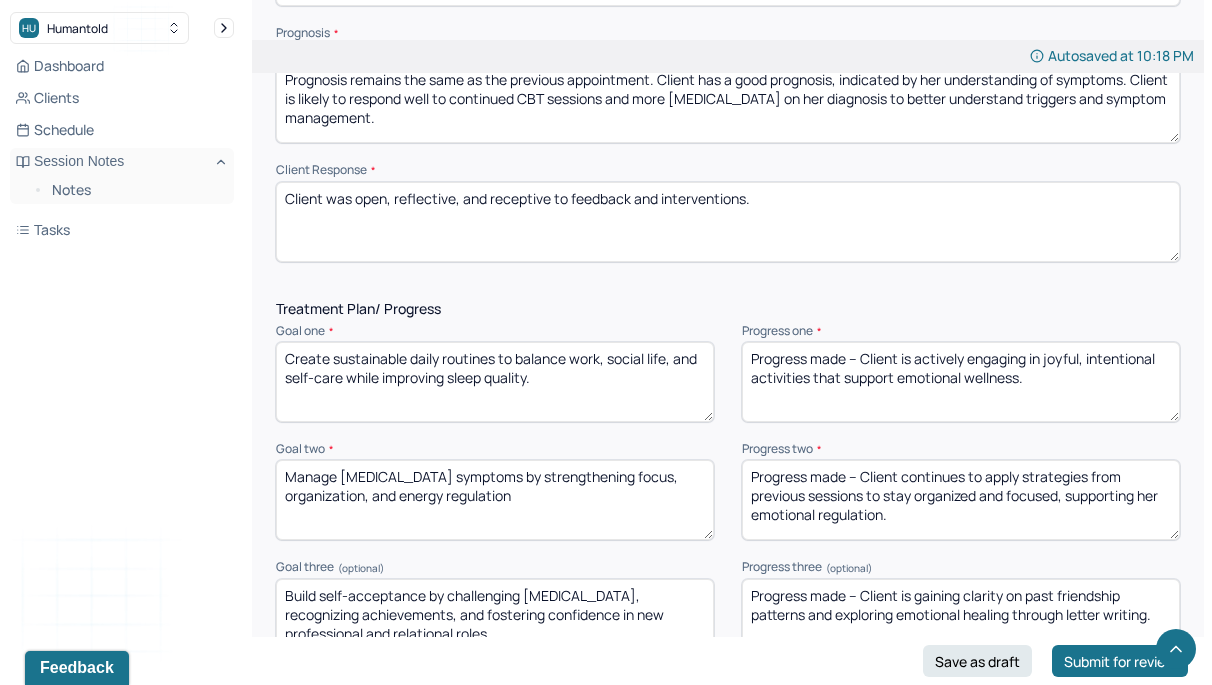 scroll, scrollTop: 22, scrollLeft: 0, axis: vertical 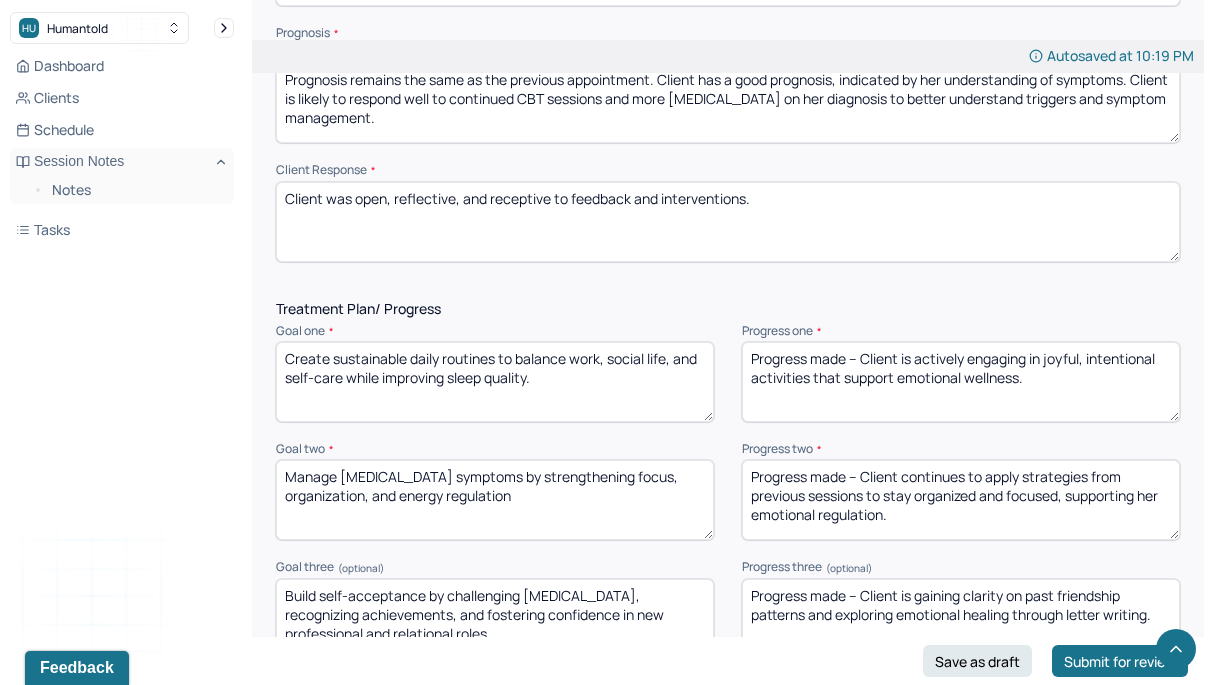 type on "Progress made – Client continues to apply strategies from previous sessions to stay organized and focused, supporting her emotional regulation." 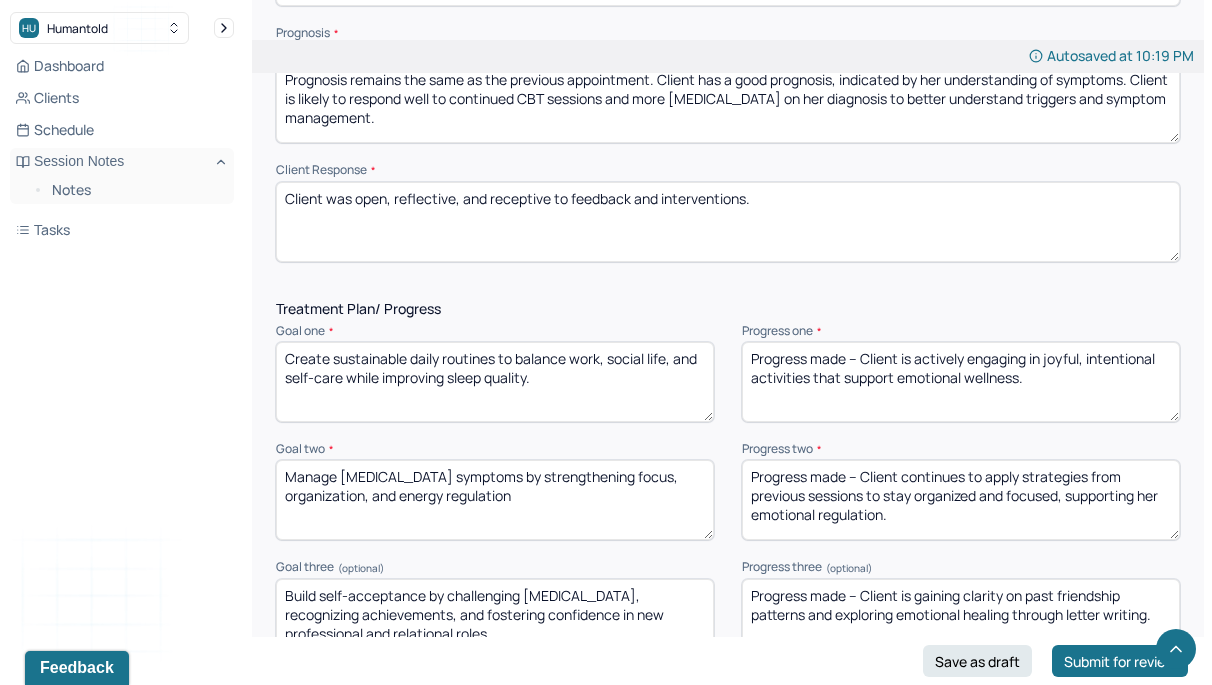 scroll, scrollTop: 64, scrollLeft: 0, axis: vertical 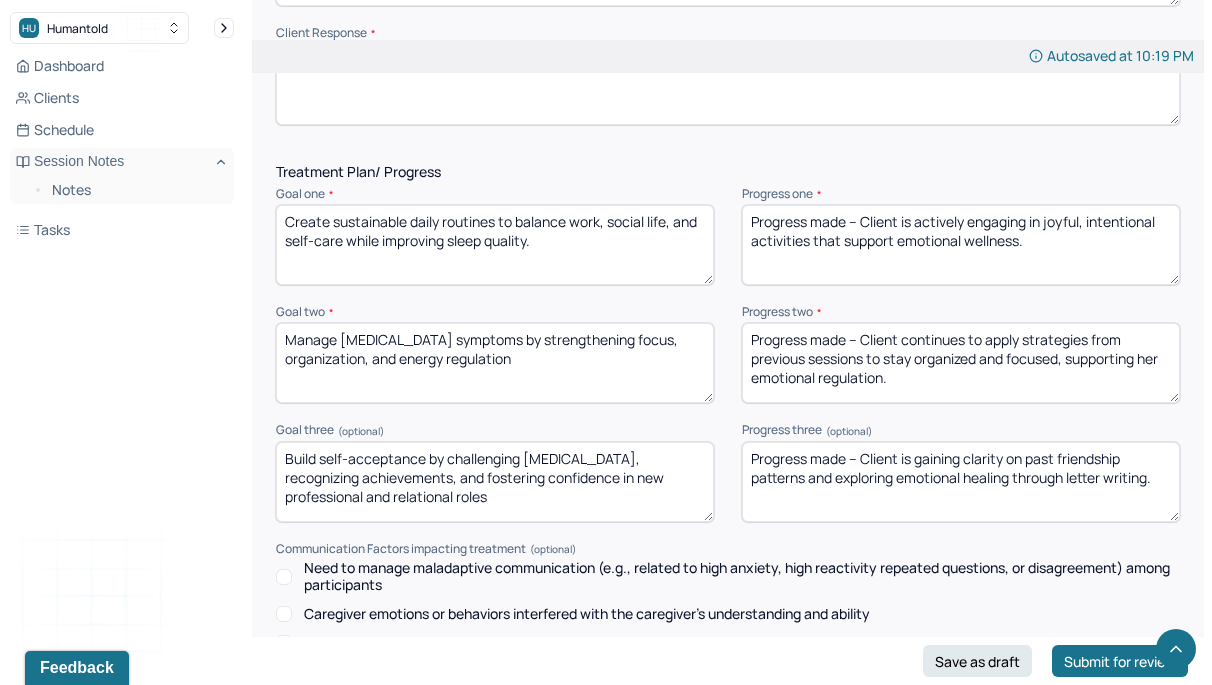 click on "Progress made – Client is gaining clarity on past friendship patterns and exploring emotional healing through letter writing." at bounding box center (961, 482) 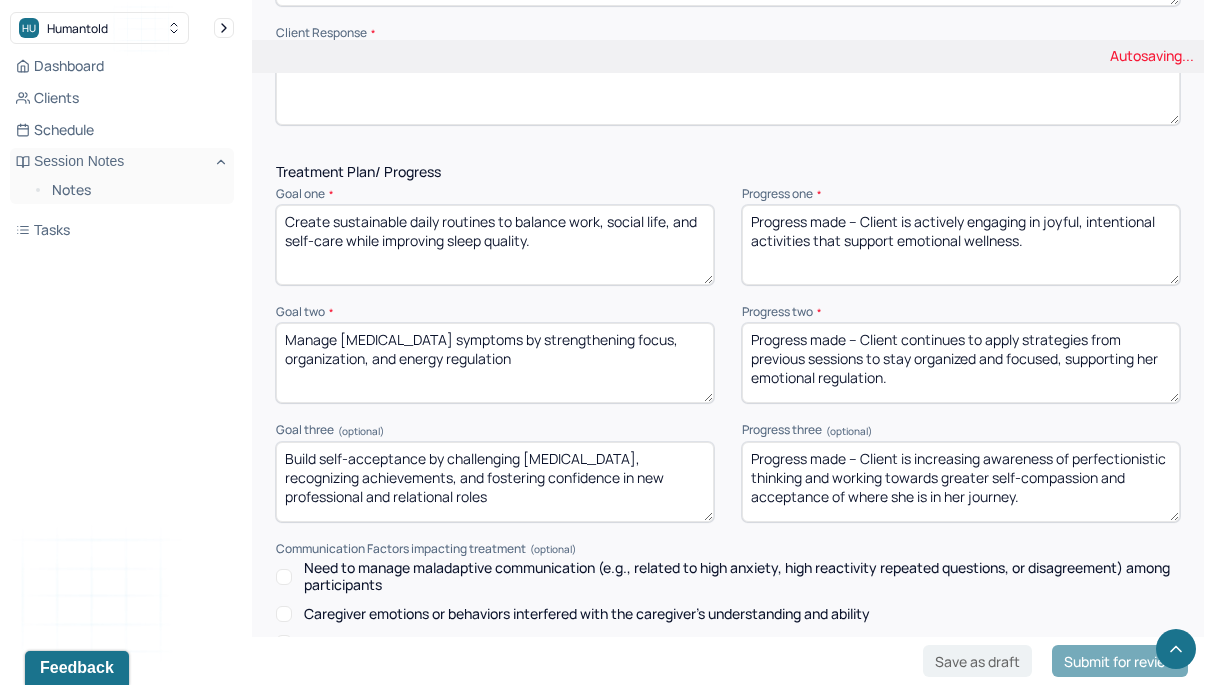 scroll, scrollTop: 427, scrollLeft: 0, axis: vertical 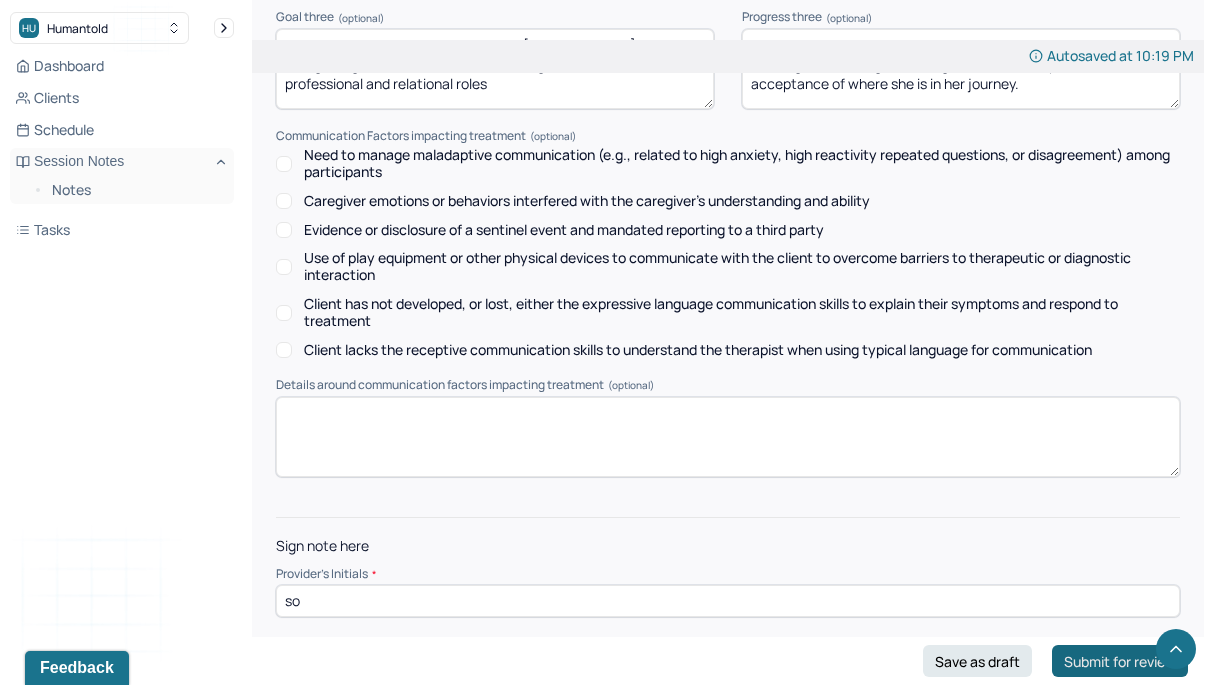 type on "Progress made – Client is increasing awareness of perfectionistic thinking and working towards greater self-compassion and acceptance of where she is in her journey." 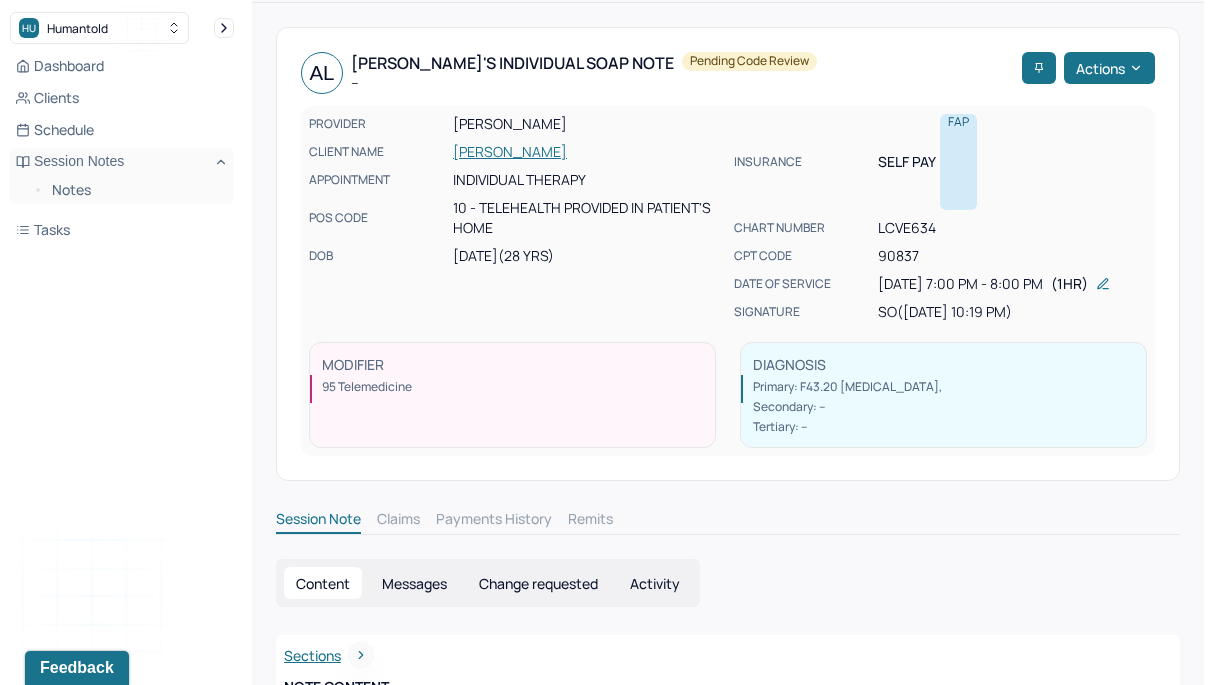 scroll, scrollTop: 0, scrollLeft: 0, axis: both 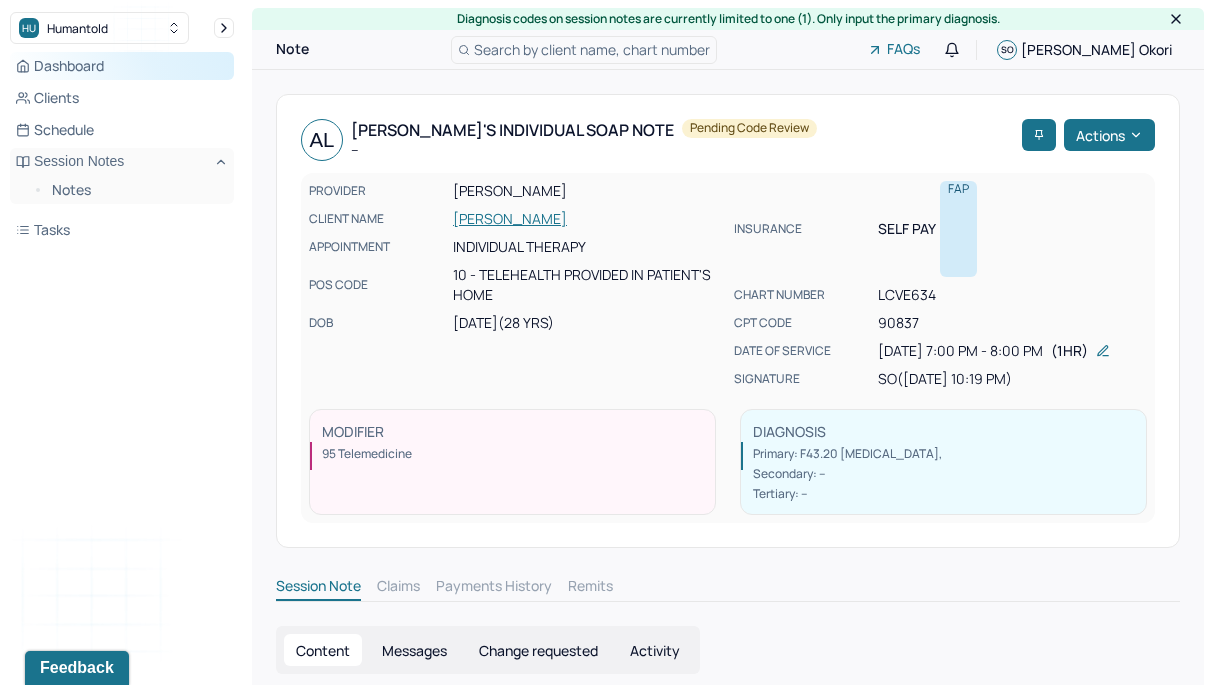 click on "Dashboard" at bounding box center (122, 66) 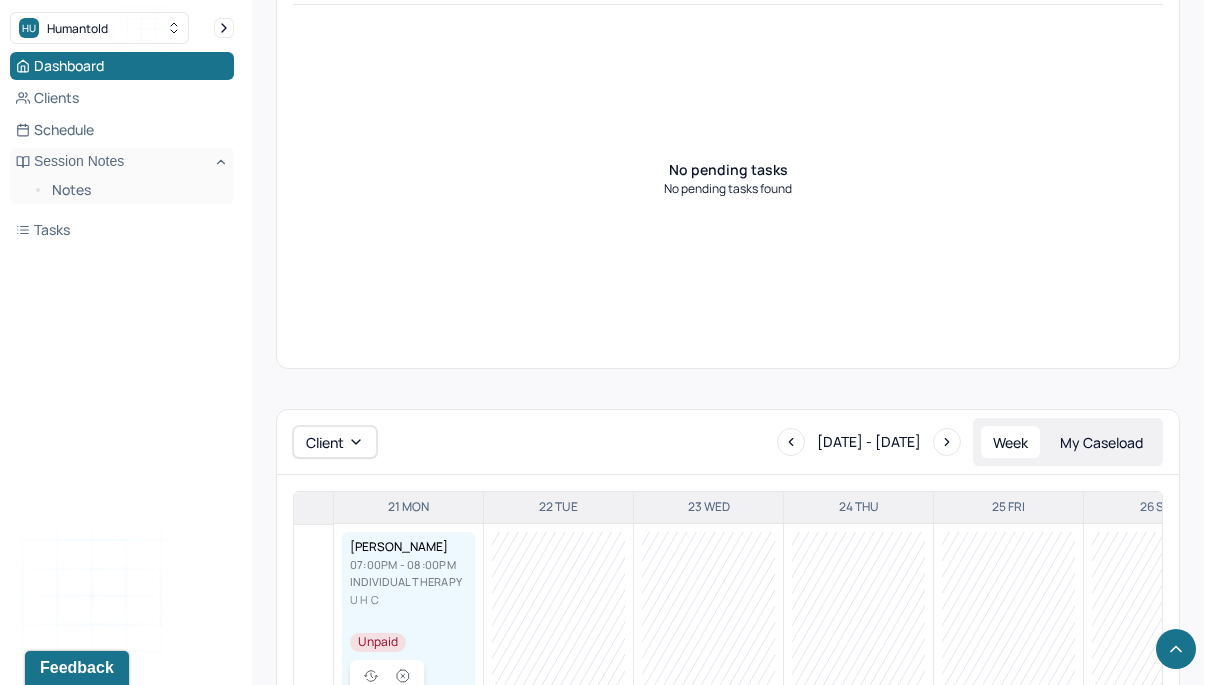 scroll, scrollTop: 738, scrollLeft: 0, axis: vertical 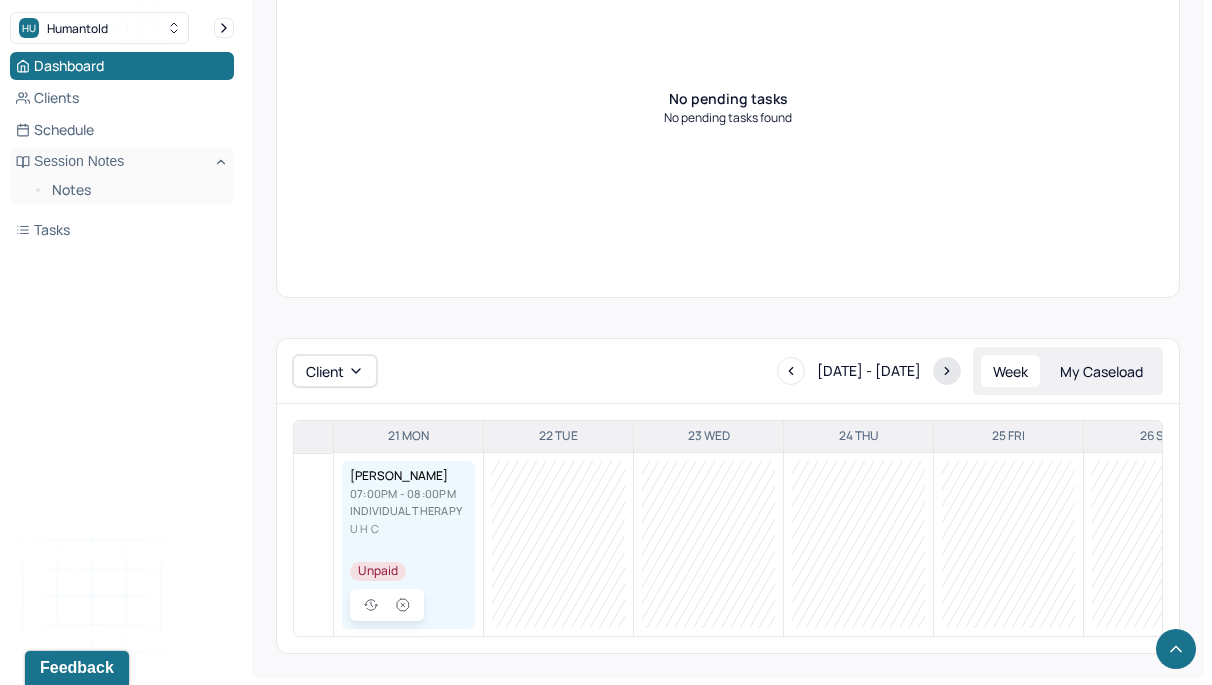 click at bounding box center (947, 371) 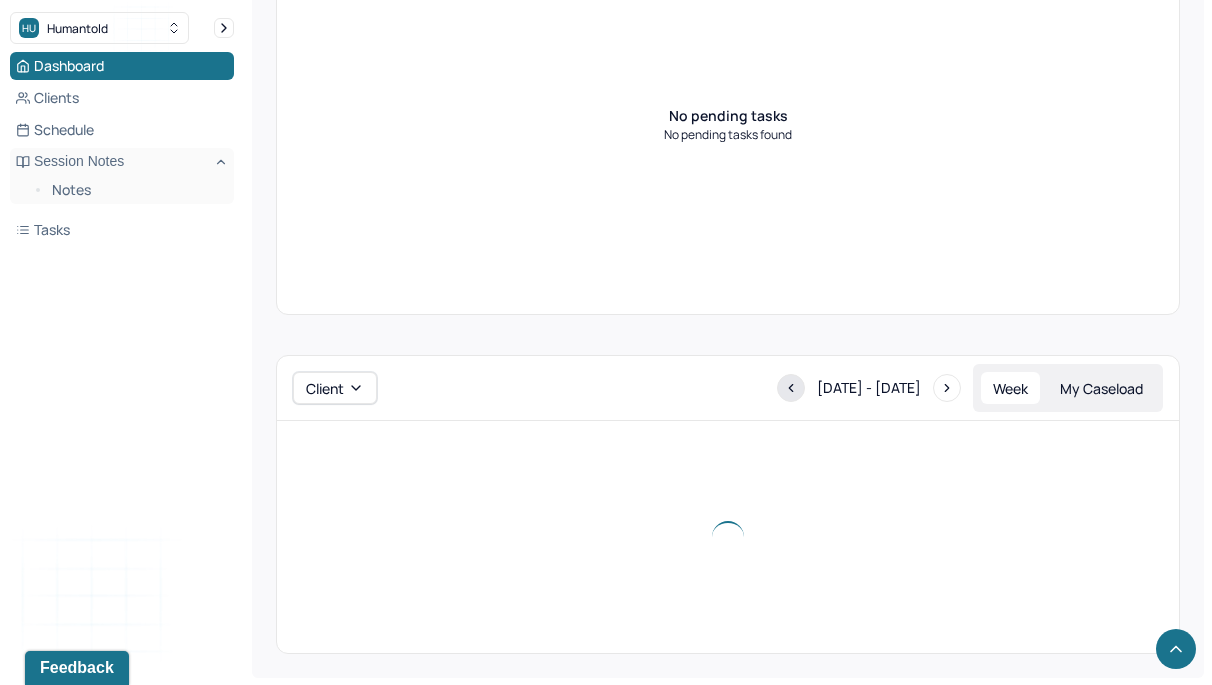 click at bounding box center [791, 388] 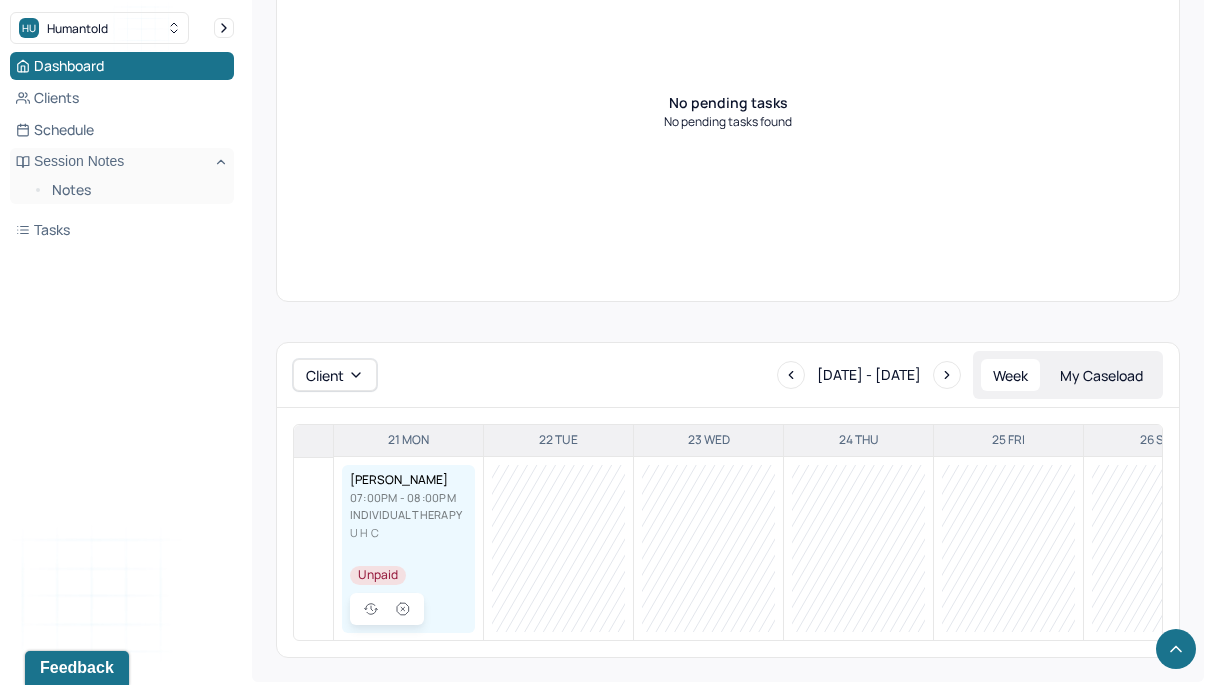 scroll, scrollTop: 738, scrollLeft: 0, axis: vertical 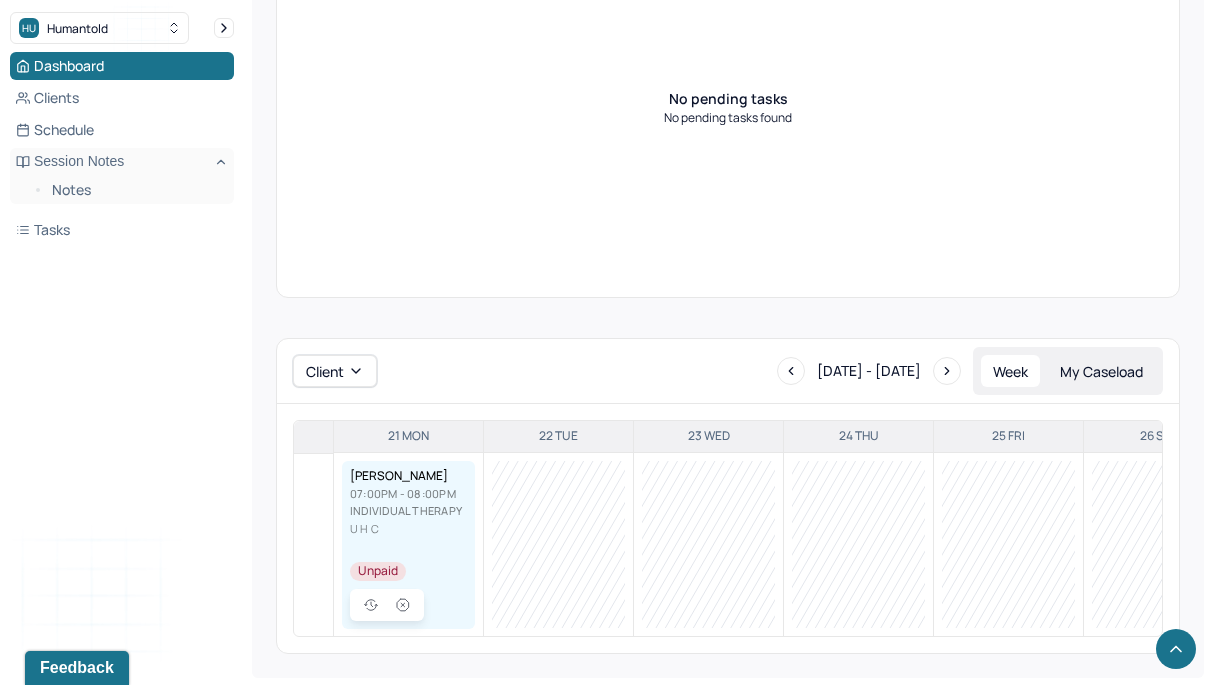 click at bounding box center (558, 544) 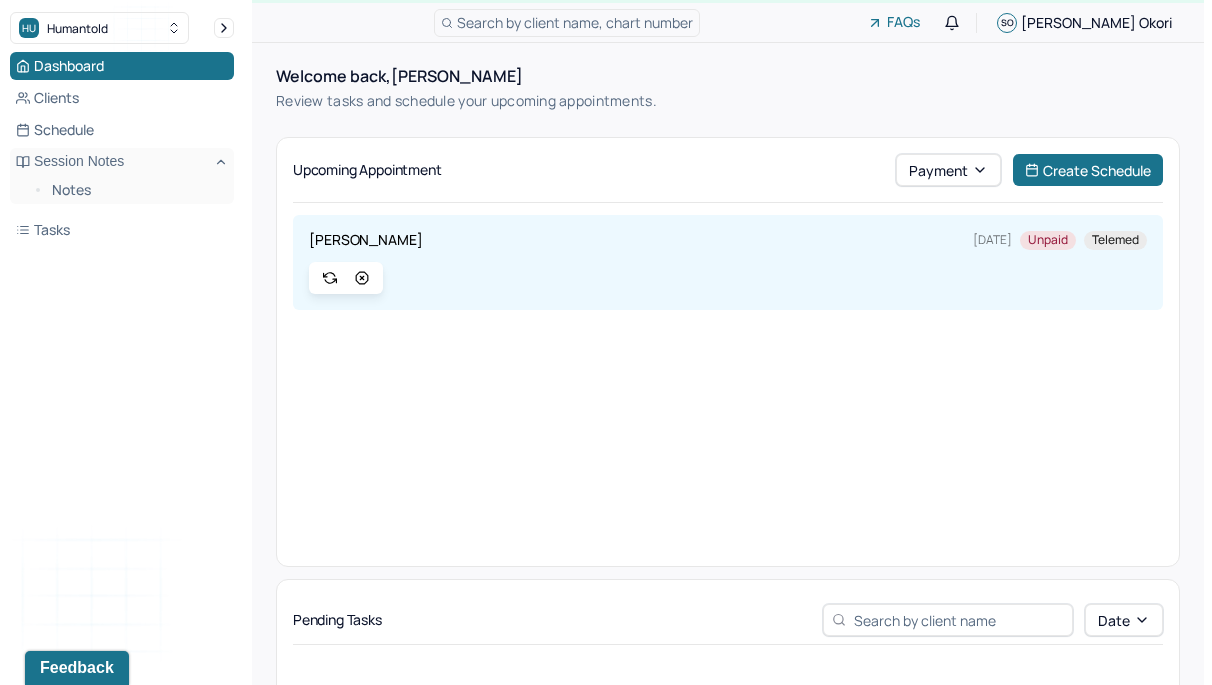 scroll, scrollTop: 0, scrollLeft: 0, axis: both 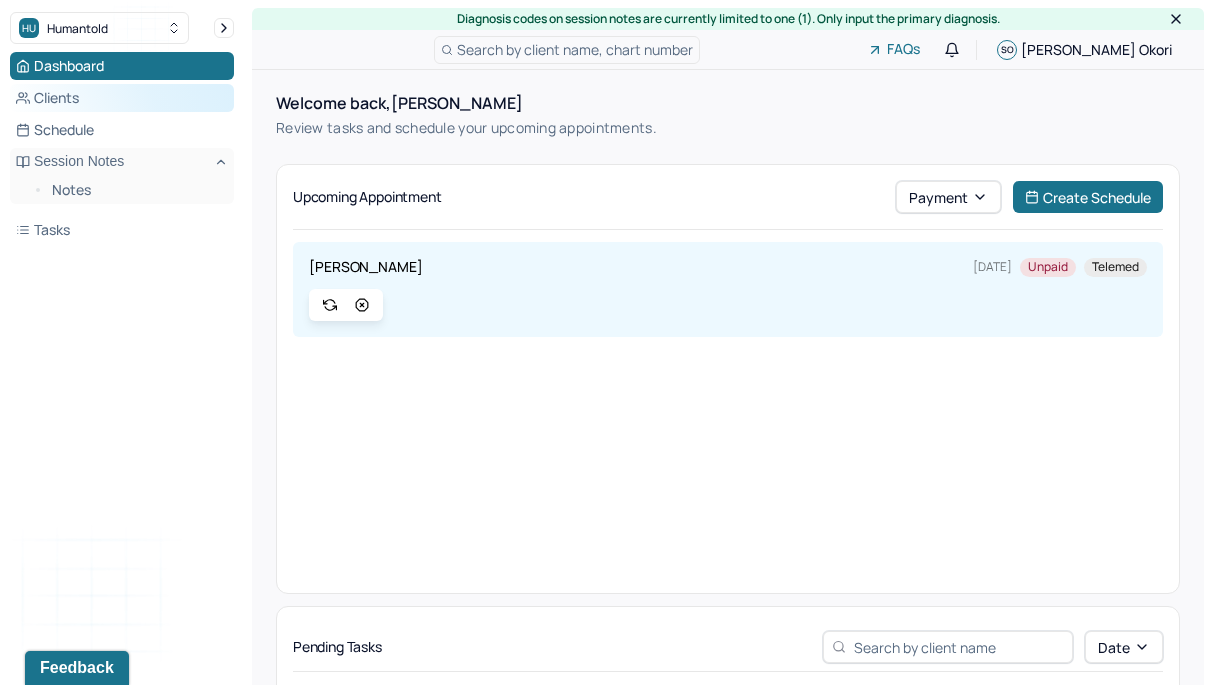 click on "Clients" at bounding box center (122, 98) 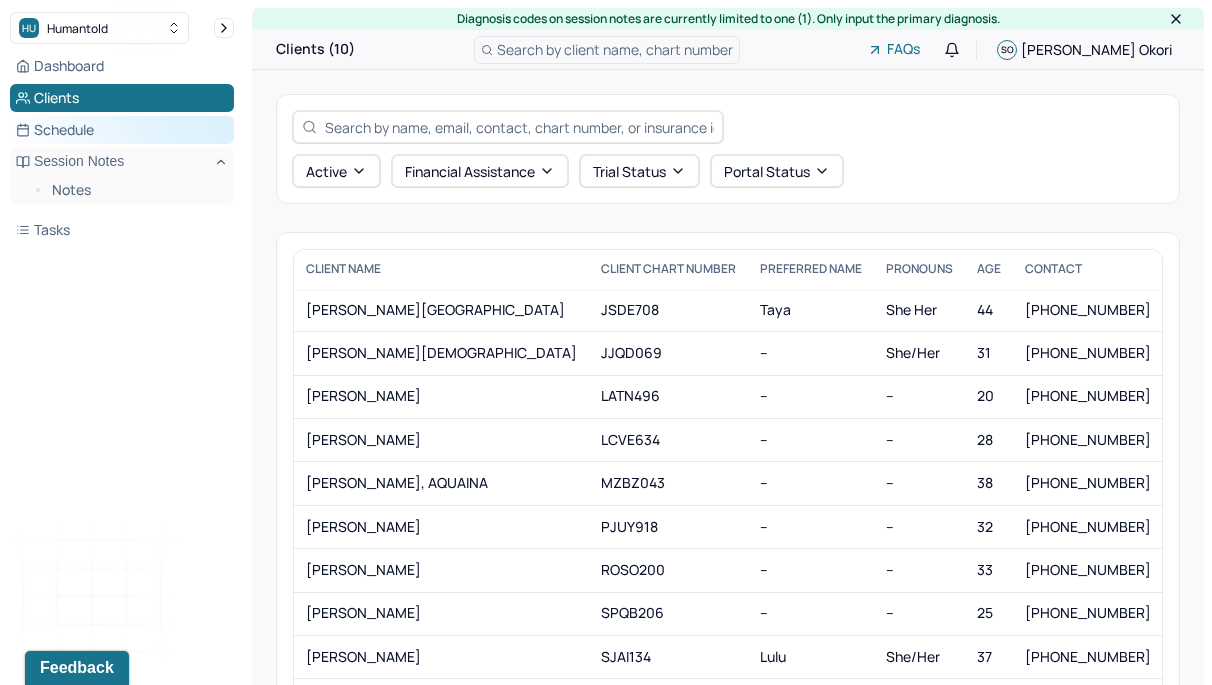 click on "Schedule" at bounding box center [122, 130] 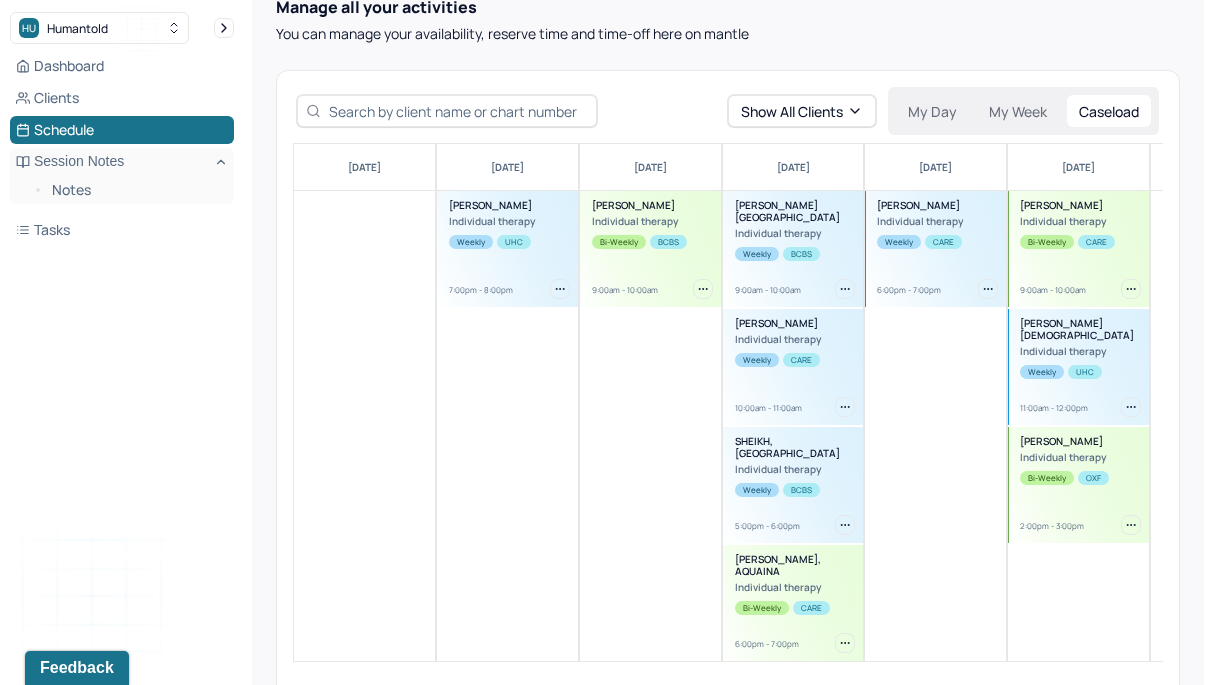 scroll, scrollTop: 144, scrollLeft: 0, axis: vertical 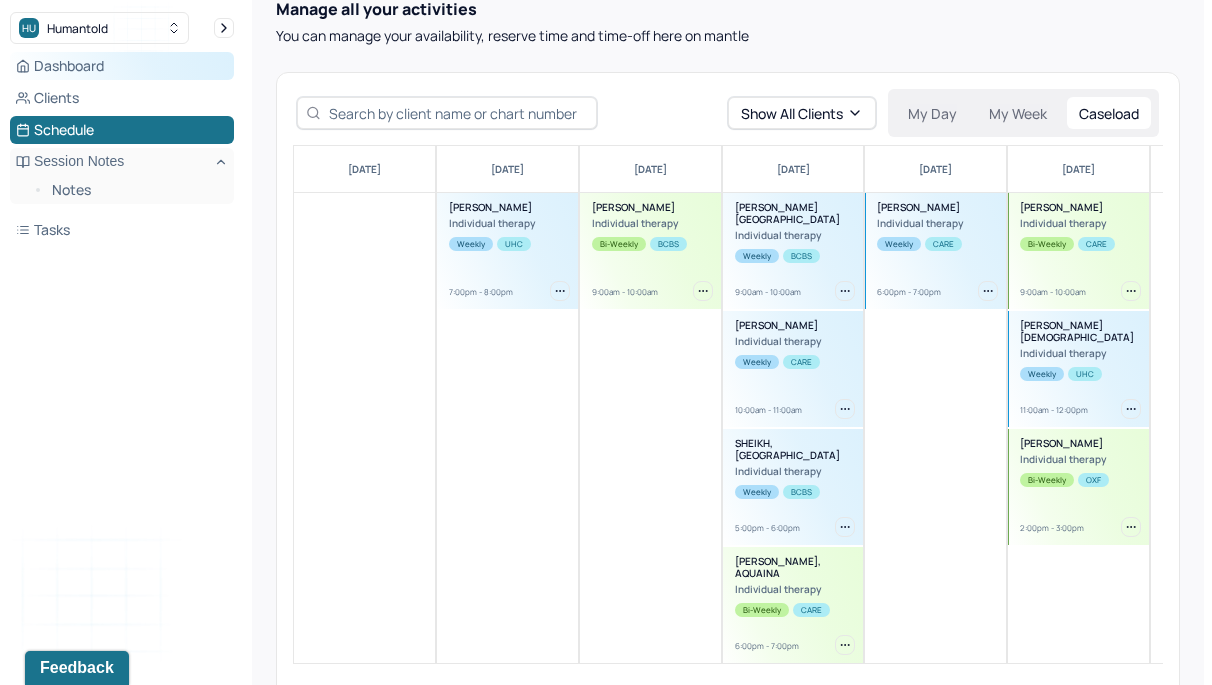 click on "Dashboard" at bounding box center [122, 66] 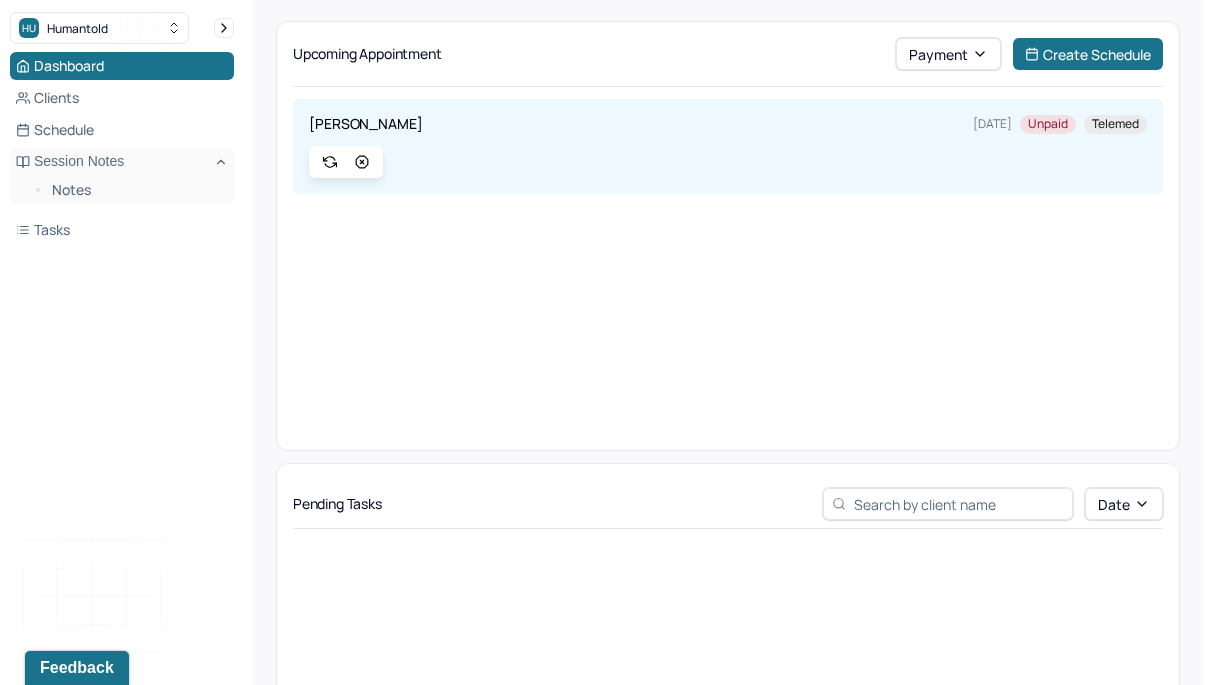 scroll, scrollTop: 0, scrollLeft: 0, axis: both 